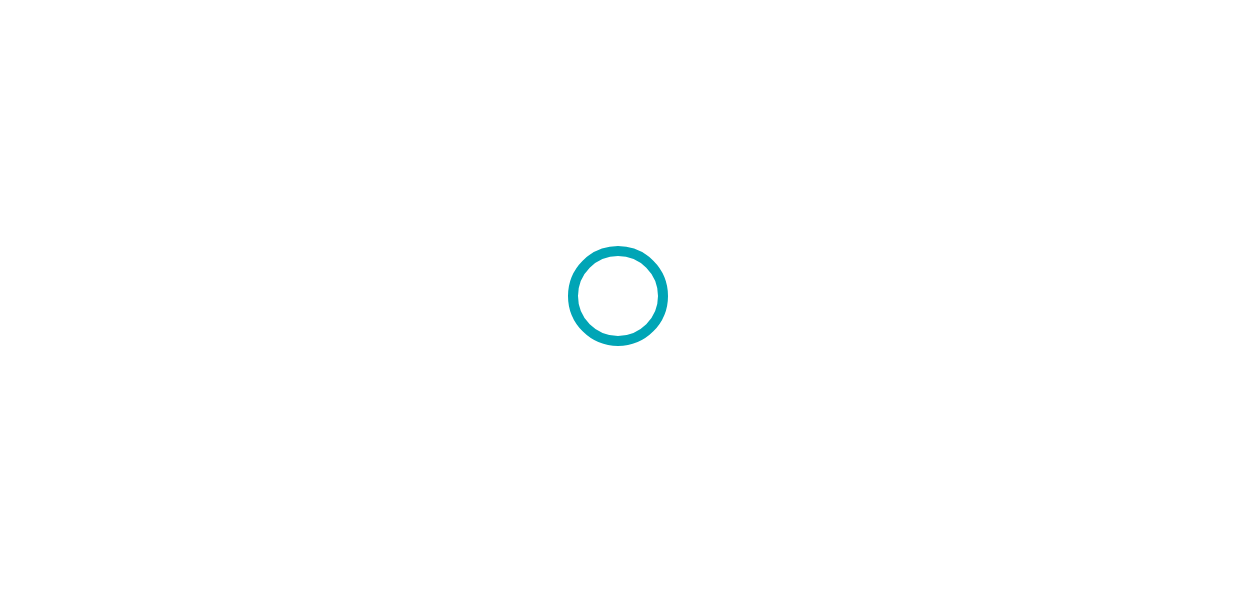 scroll, scrollTop: 0, scrollLeft: 0, axis: both 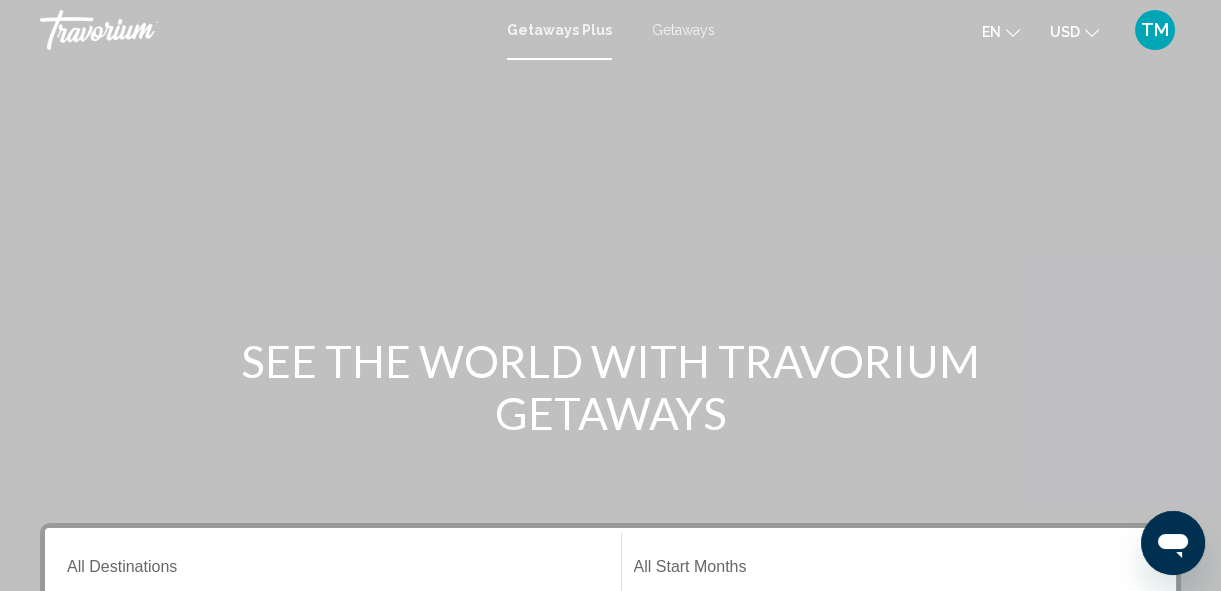 click on "Getaways Plus" at bounding box center [559, 30] 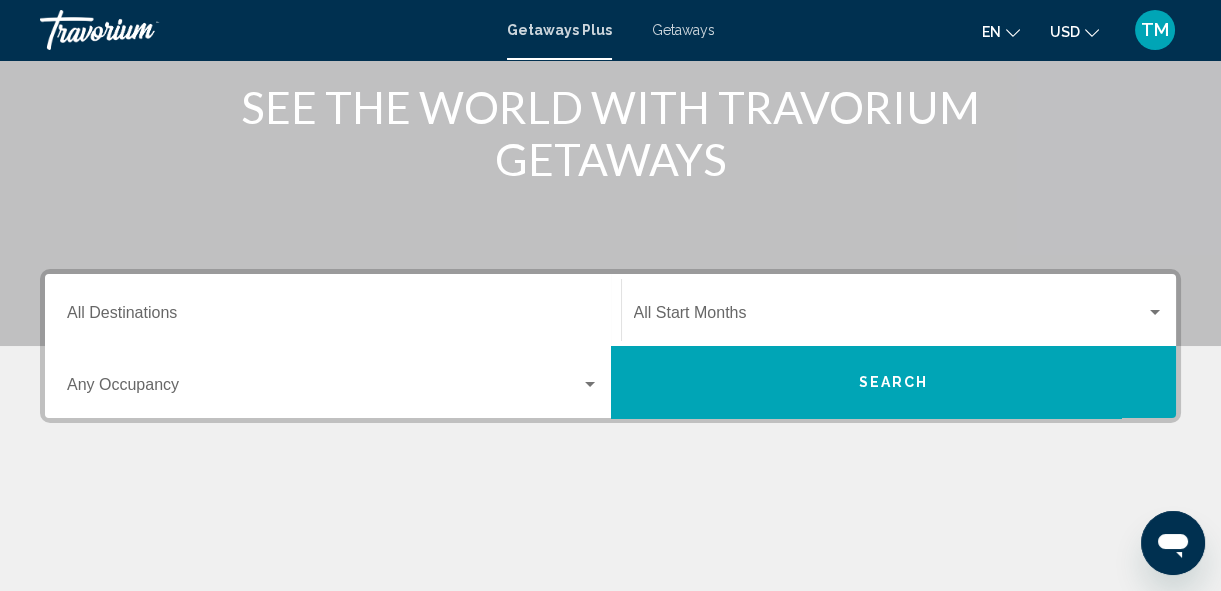 scroll, scrollTop: 290, scrollLeft: 0, axis: vertical 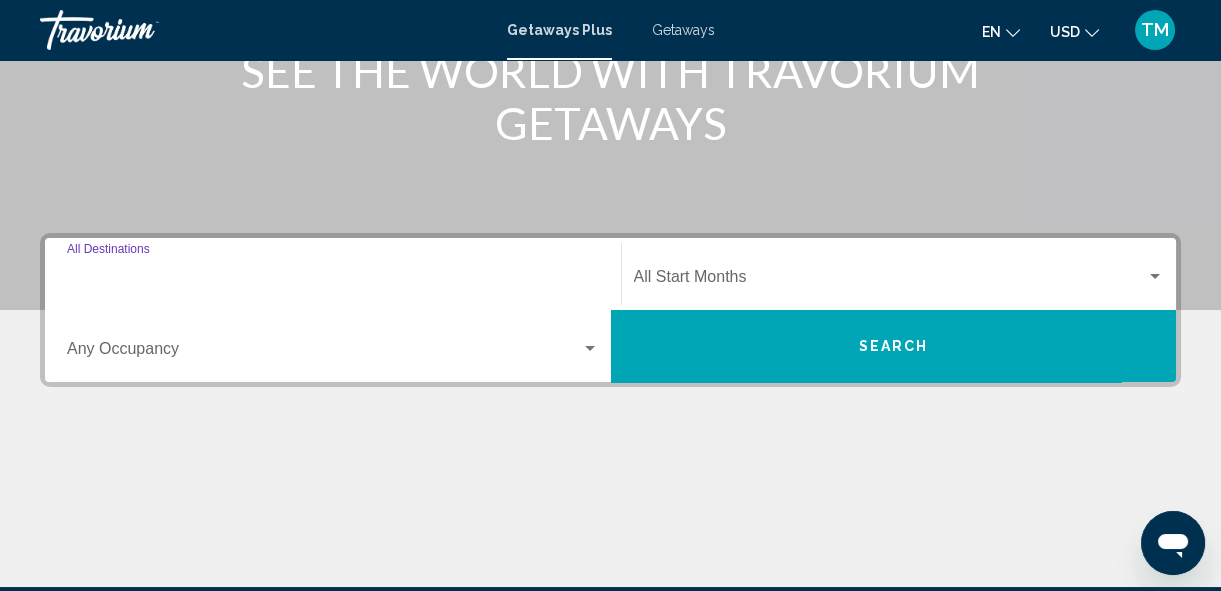 click on "Destination All Destinations" at bounding box center (333, 281) 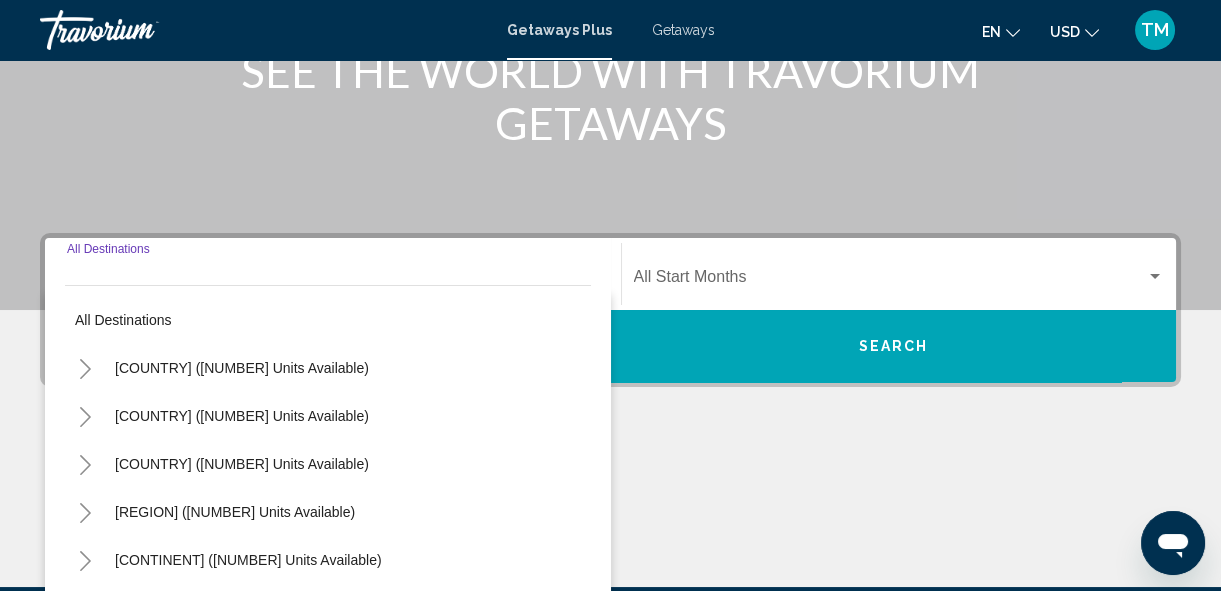 scroll, scrollTop: 457, scrollLeft: 0, axis: vertical 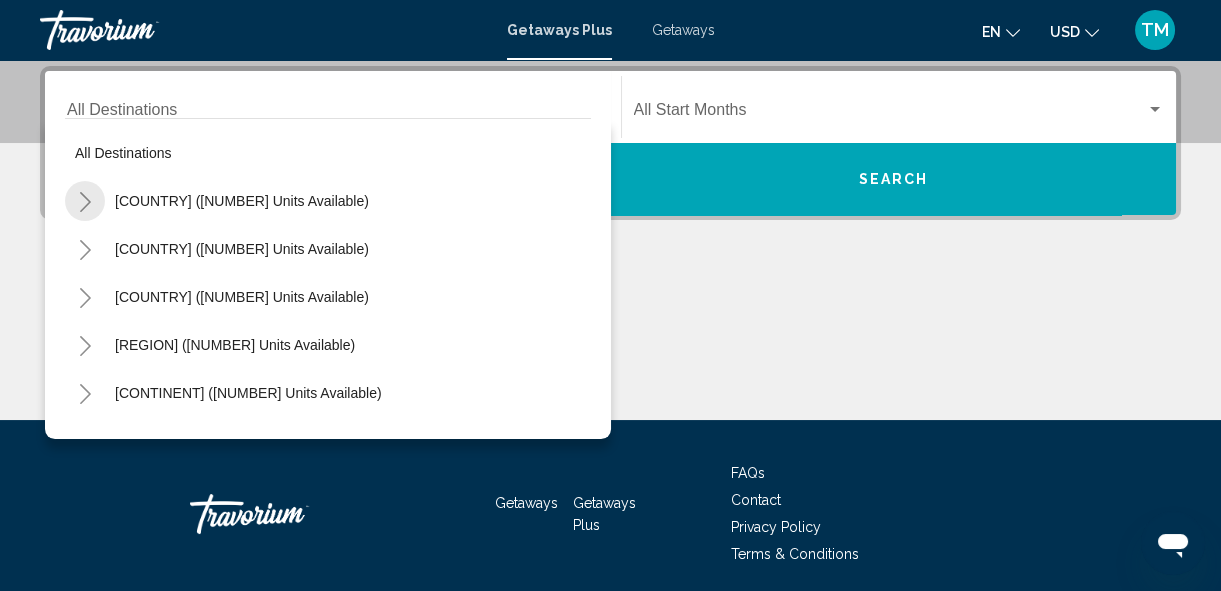 click 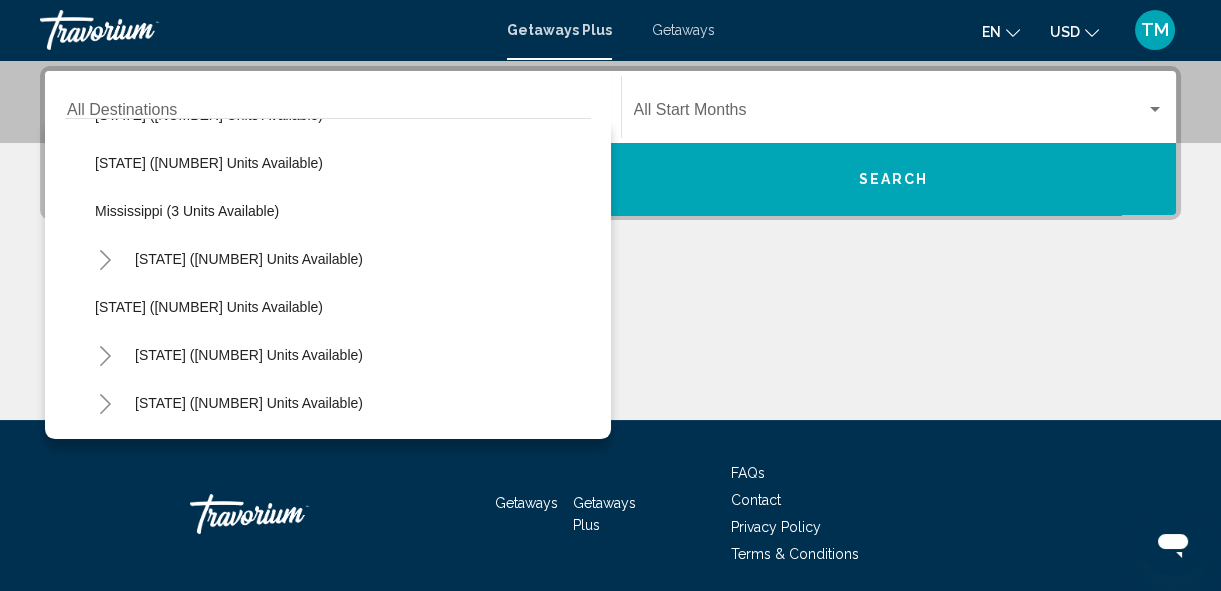 scroll, scrollTop: 848, scrollLeft: 0, axis: vertical 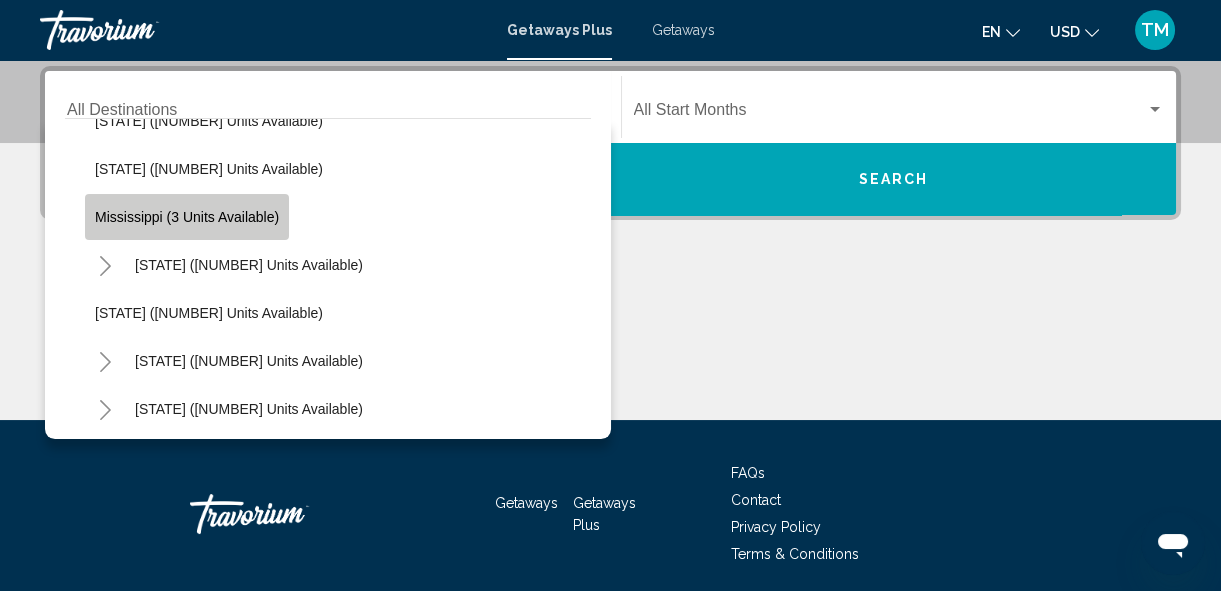 click on "Mississippi (3 units available)" 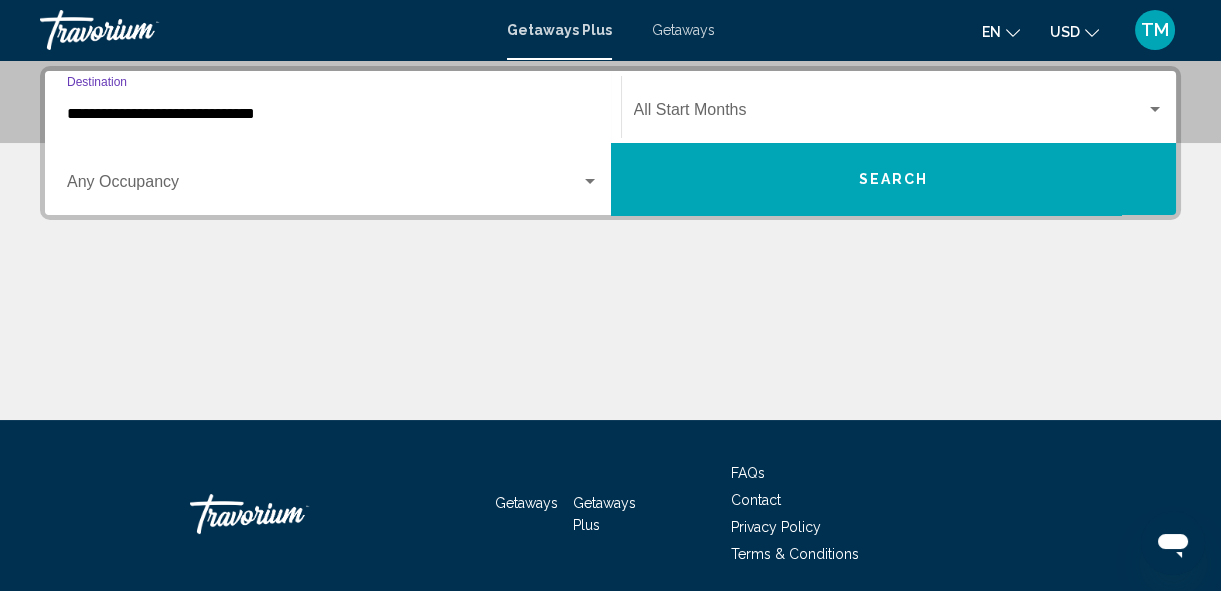 click on "Search" at bounding box center (894, 179) 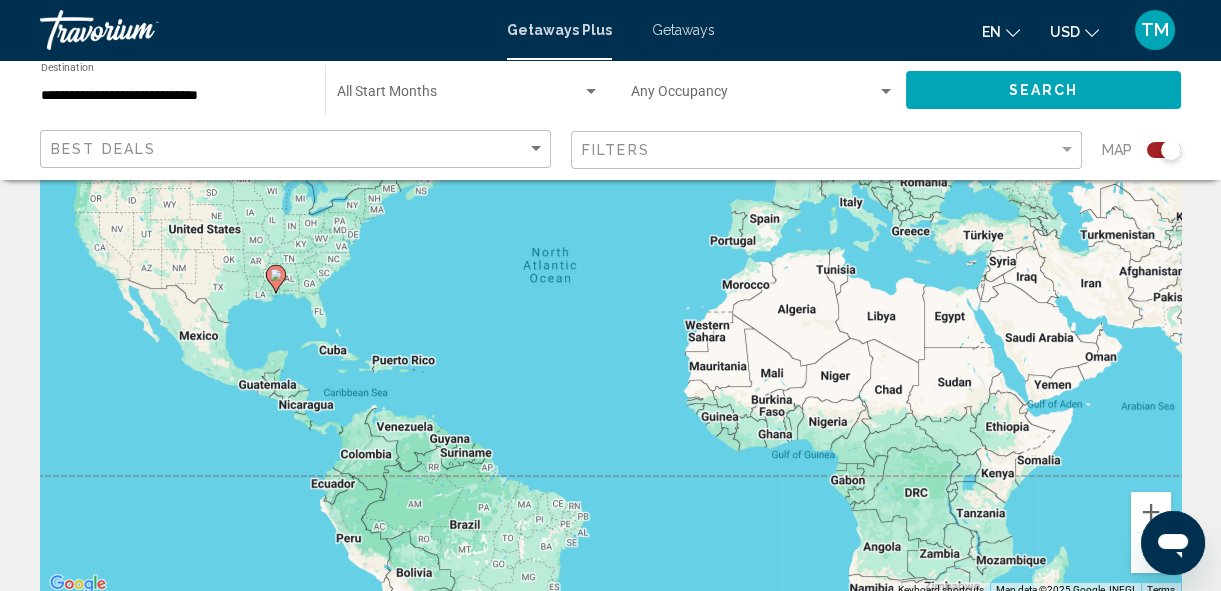 scroll, scrollTop: 0, scrollLeft: 0, axis: both 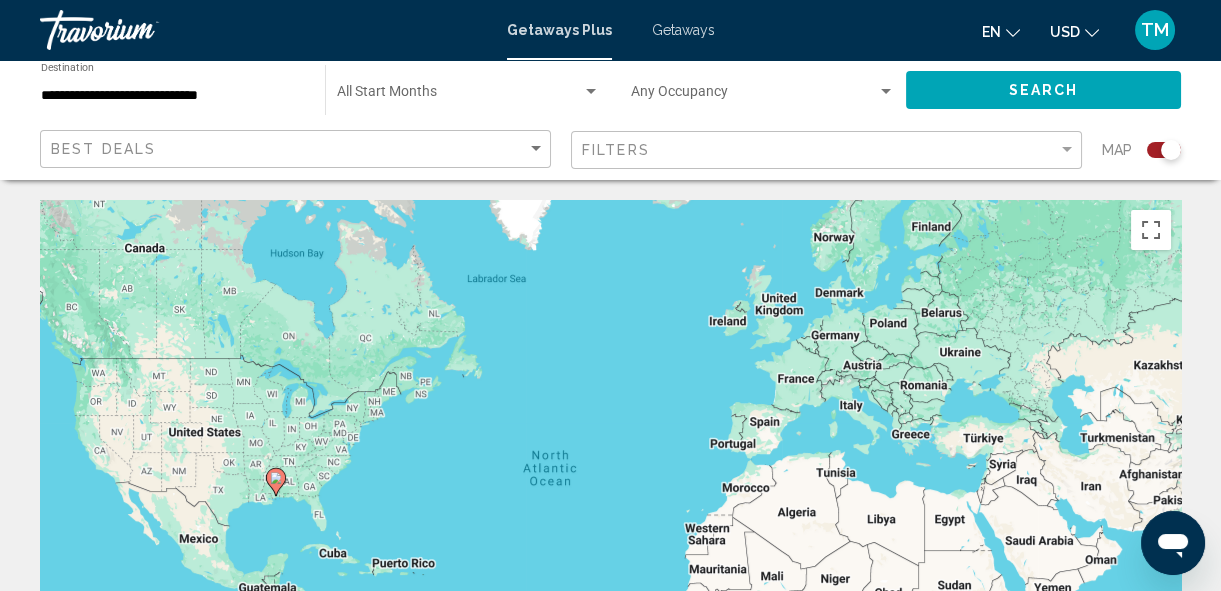 click on "**********" at bounding box center (173, 96) 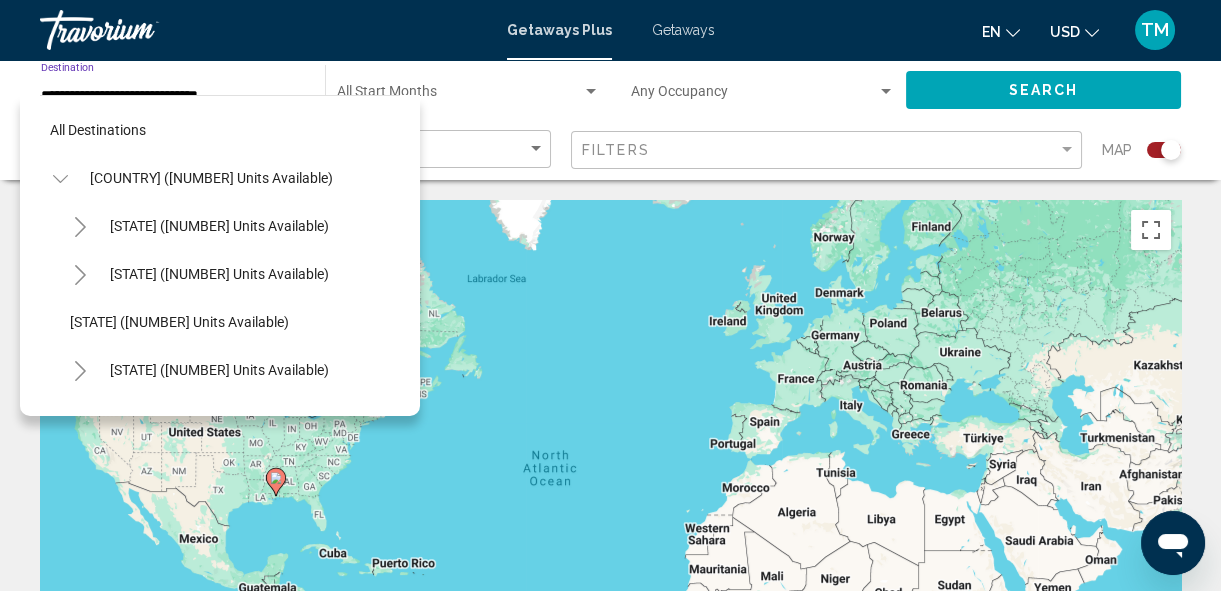 scroll, scrollTop: 798, scrollLeft: 0, axis: vertical 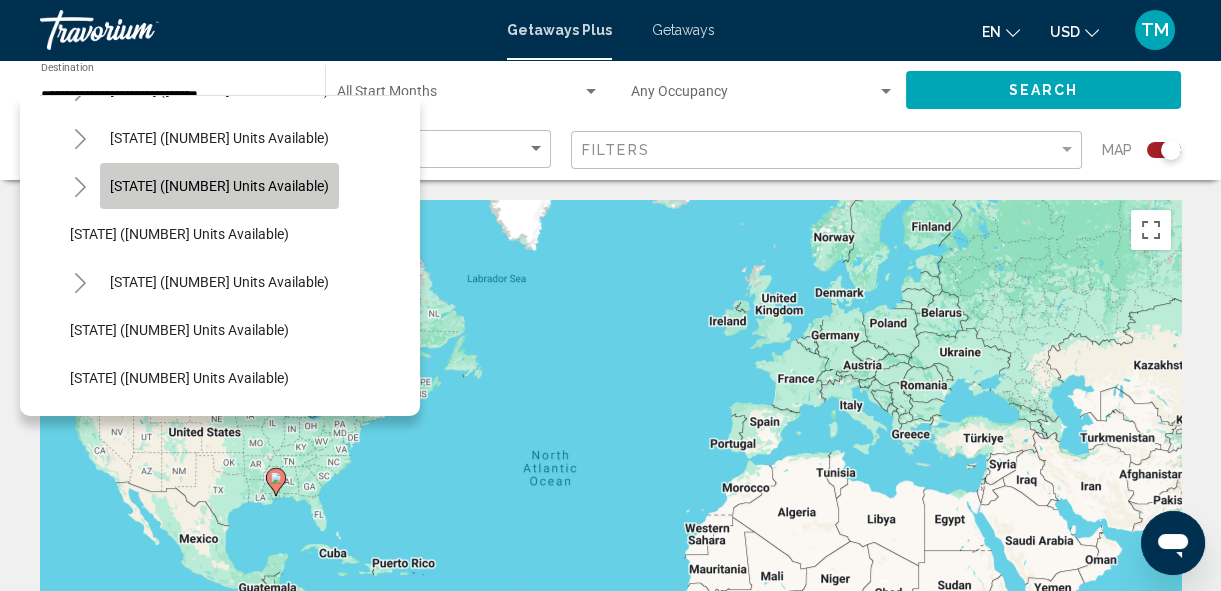 click on "[STATE] ([NUMBER] units available)" 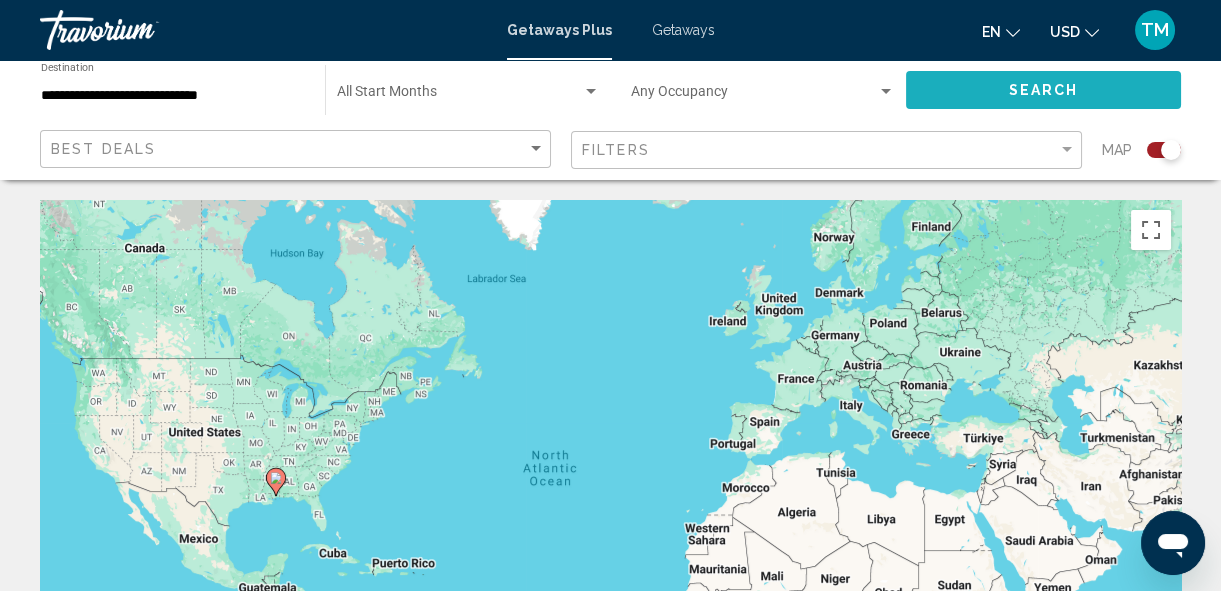click on "Search" 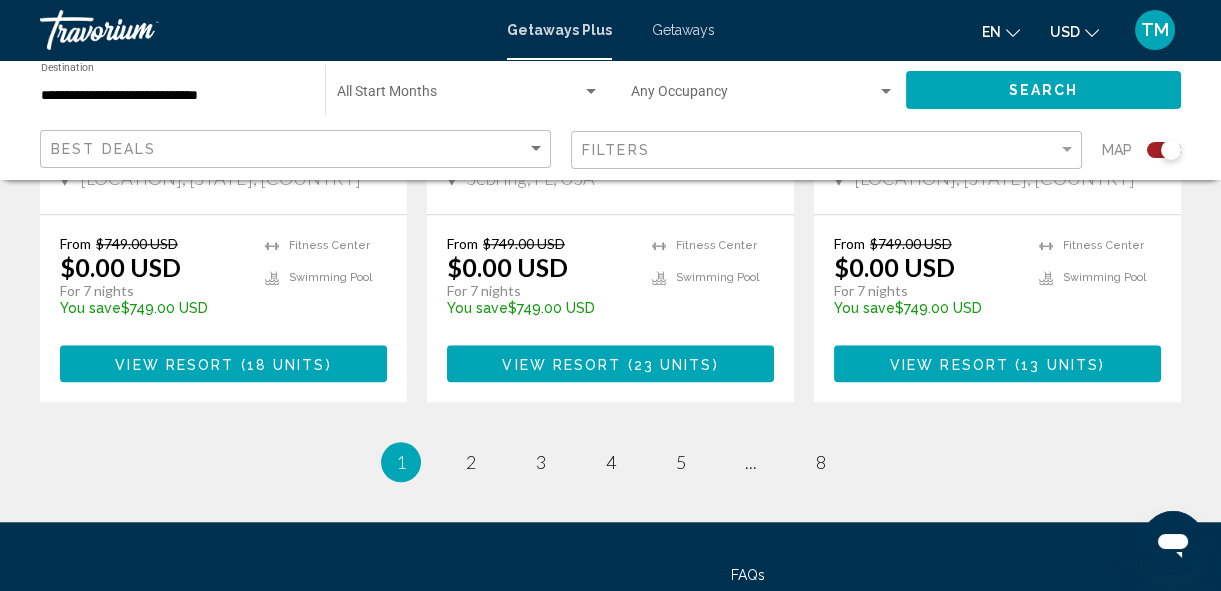 scroll, scrollTop: 3340, scrollLeft: 0, axis: vertical 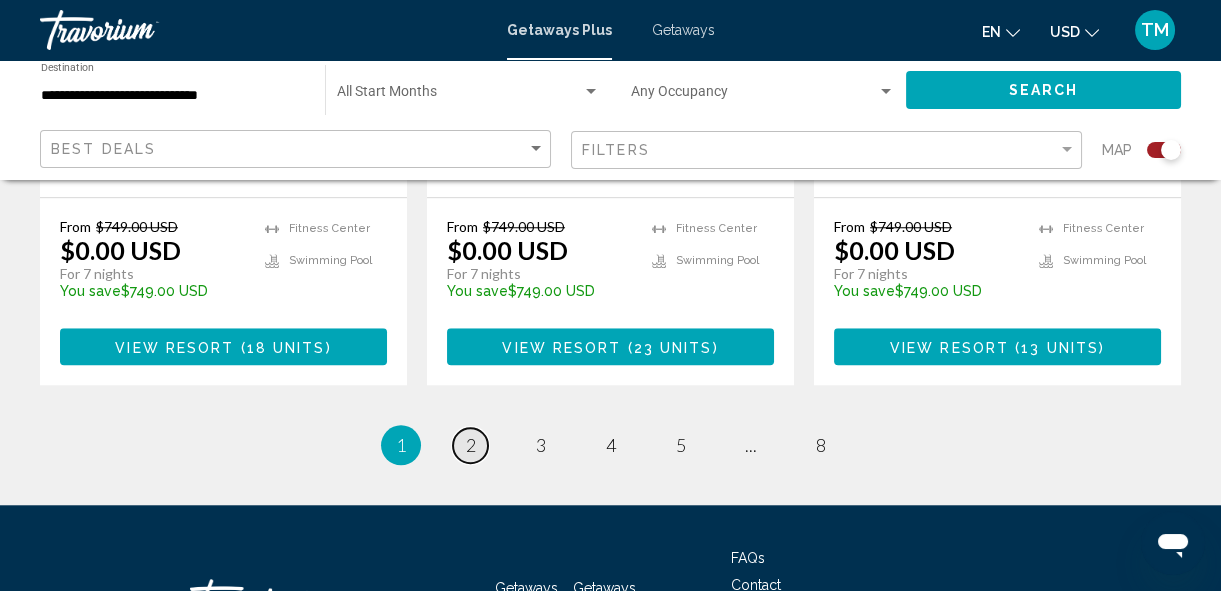 click on "2" at bounding box center [471, 445] 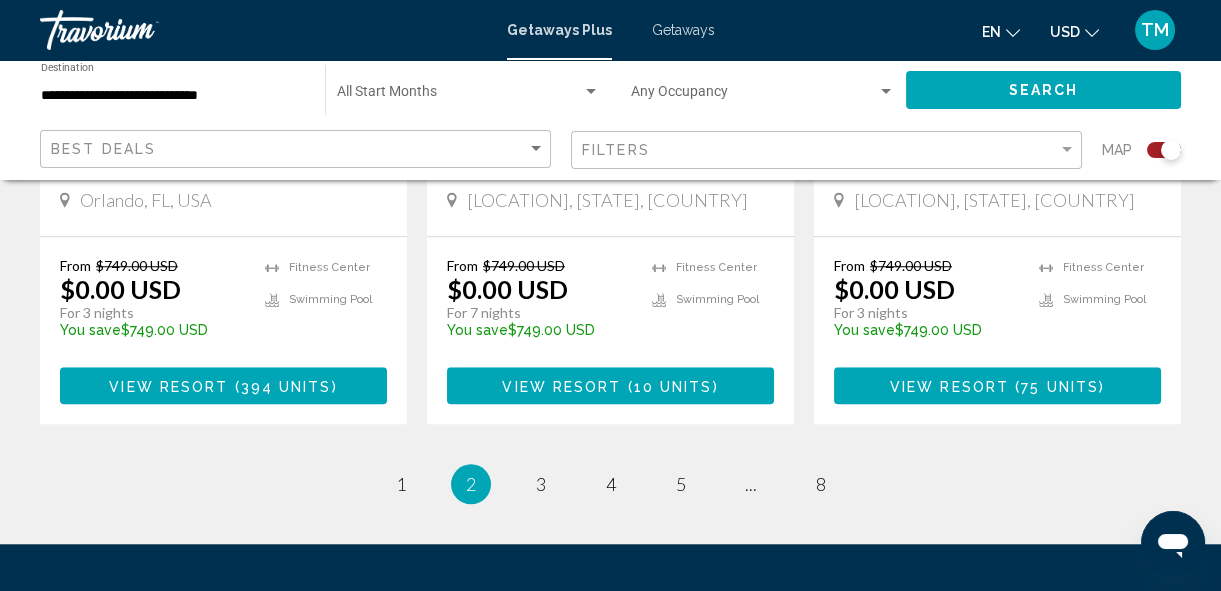 scroll, scrollTop: 3329, scrollLeft: 0, axis: vertical 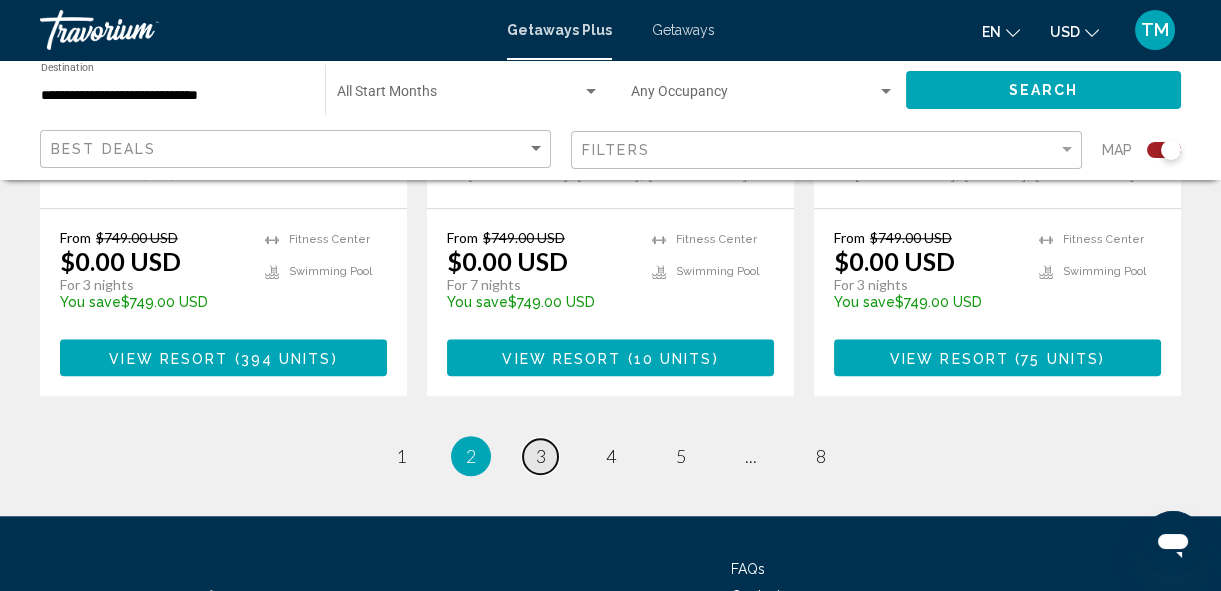 click on "3" at bounding box center [541, 456] 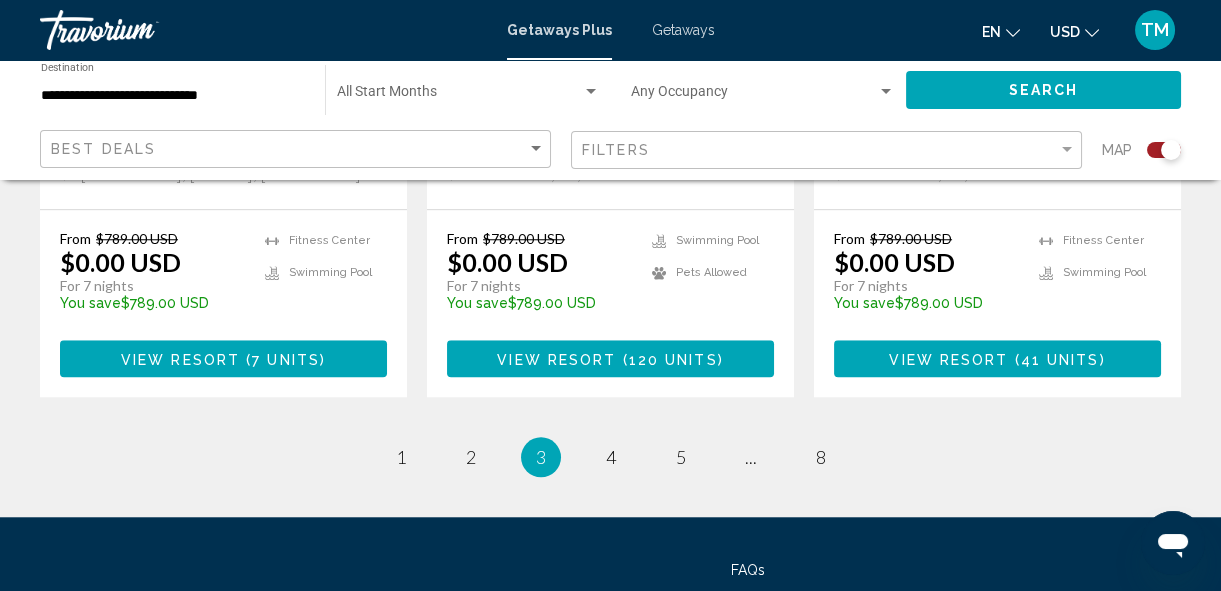 scroll, scrollTop: 3304, scrollLeft: 0, axis: vertical 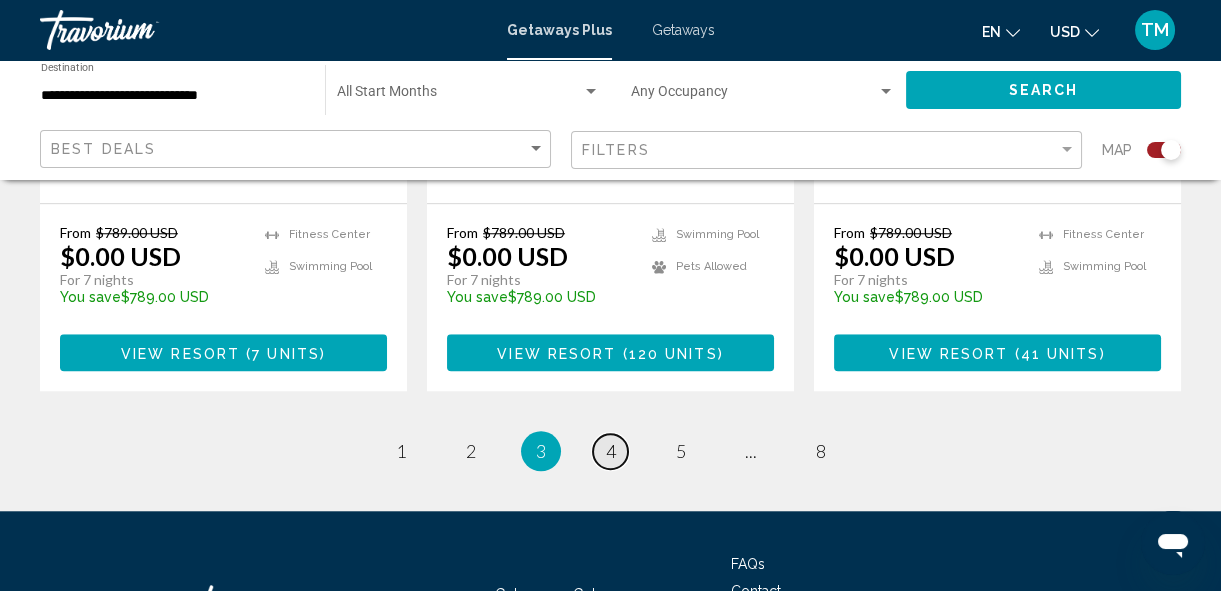 click on "page  4" at bounding box center [610, 451] 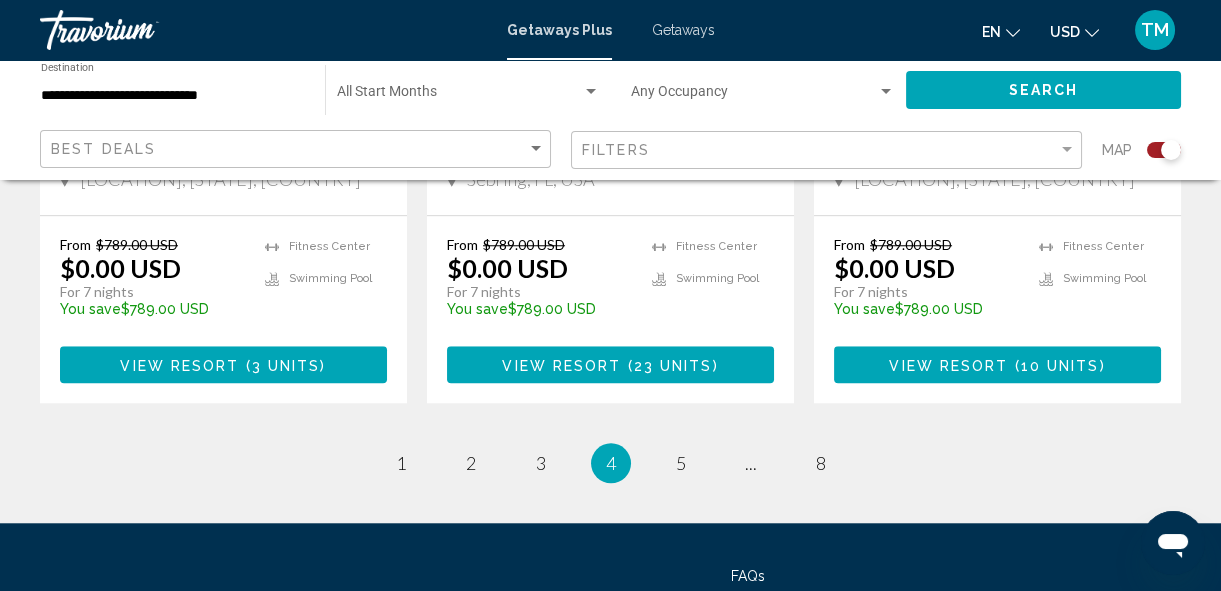 scroll, scrollTop: 3329, scrollLeft: 0, axis: vertical 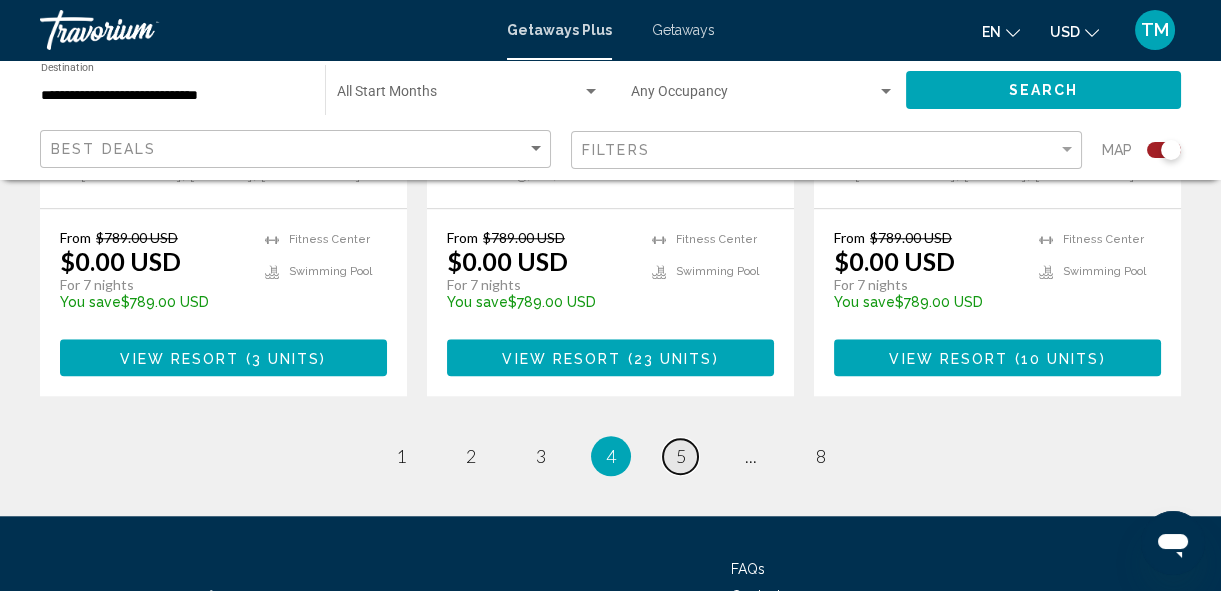 click on "page  5" at bounding box center (680, 456) 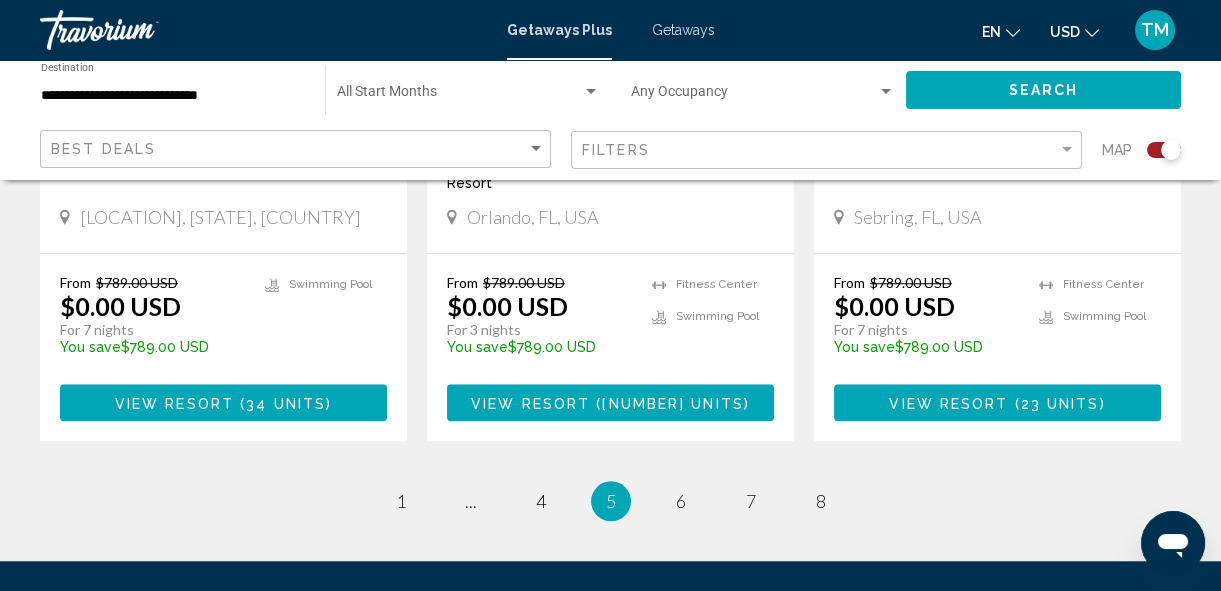 scroll, scrollTop: 3270, scrollLeft: 0, axis: vertical 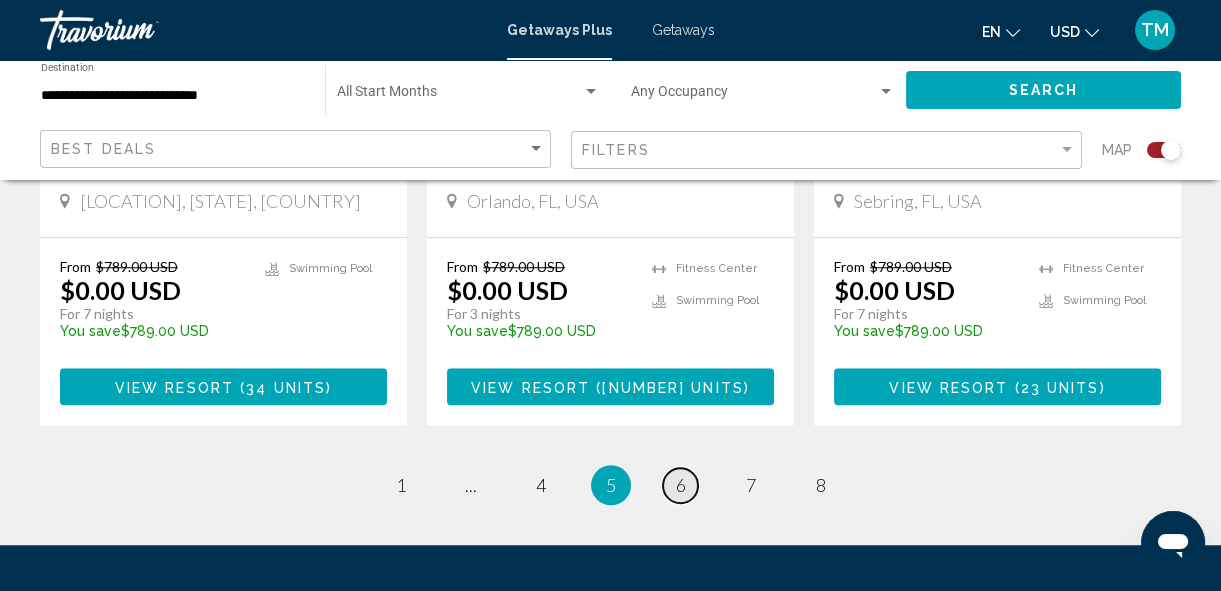 click on "page  6" at bounding box center (680, 485) 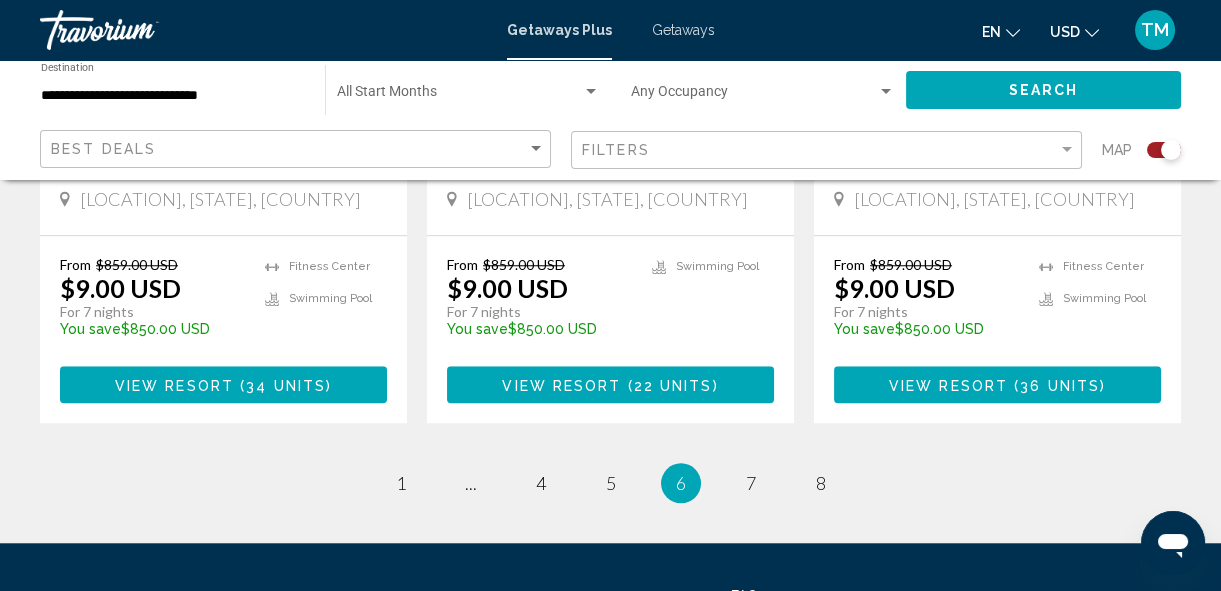 scroll, scrollTop: 3280, scrollLeft: 0, axis: vertical 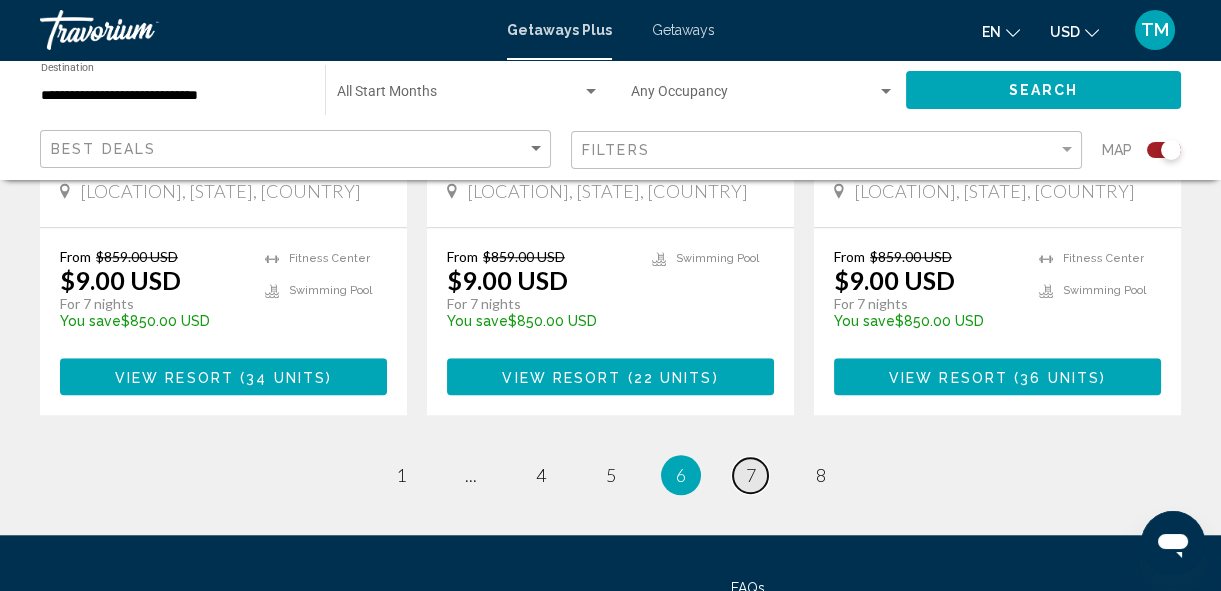 click on "7" at bounding box center [751, 475] 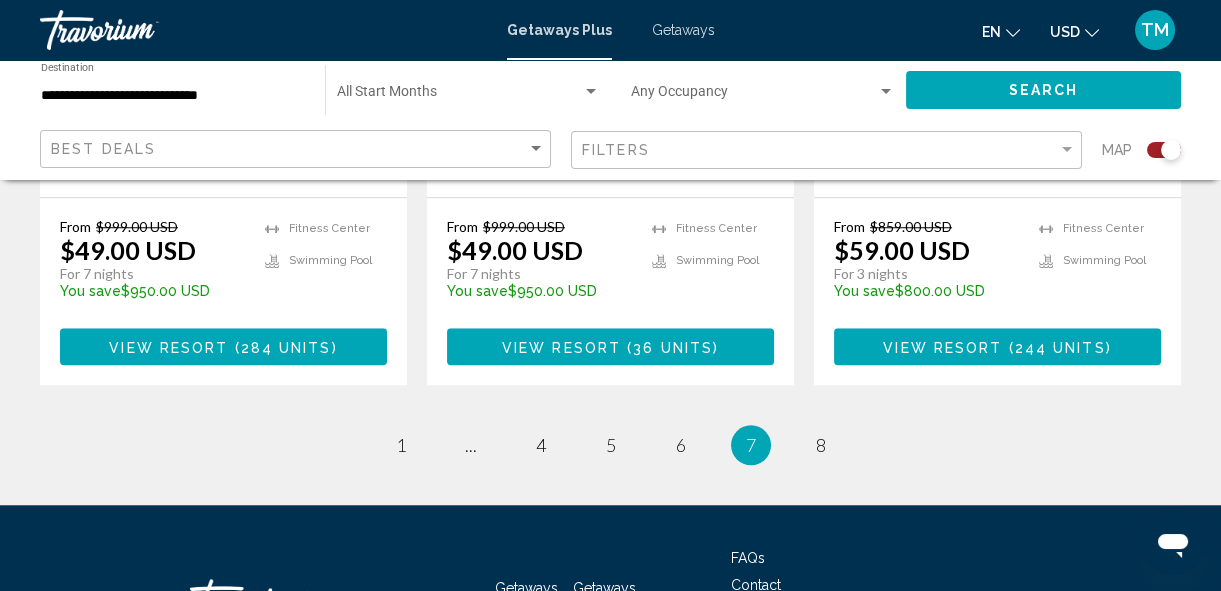 scroll, scrollTop: 3284, scrollLeft: 0, axis: vertical 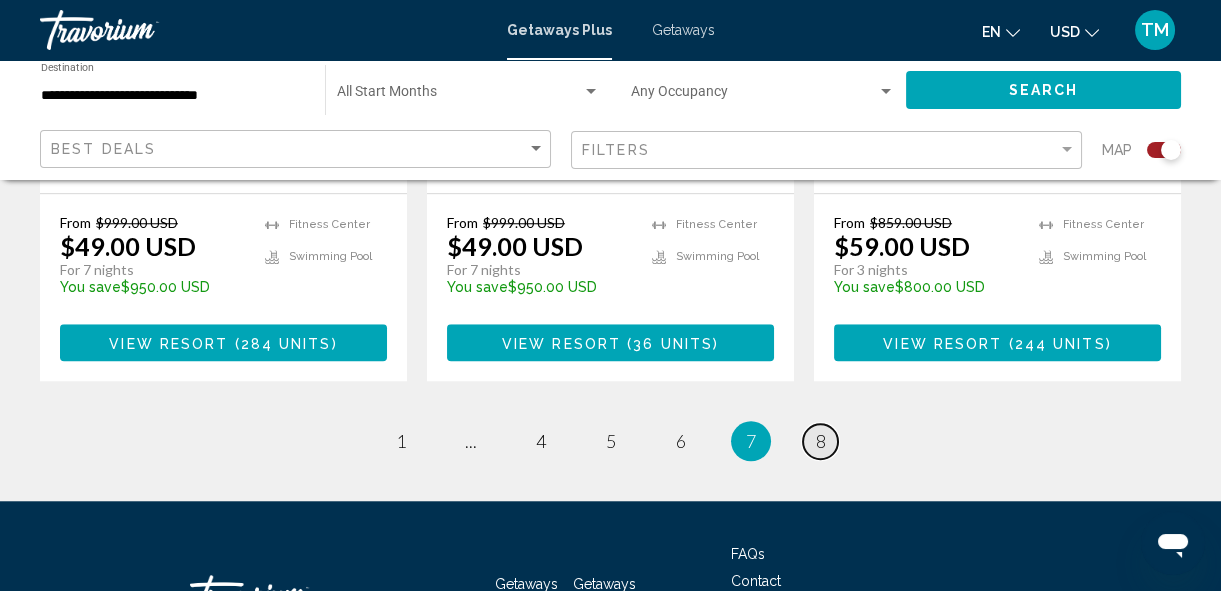 click on "8" at bounding box center (821, 441) 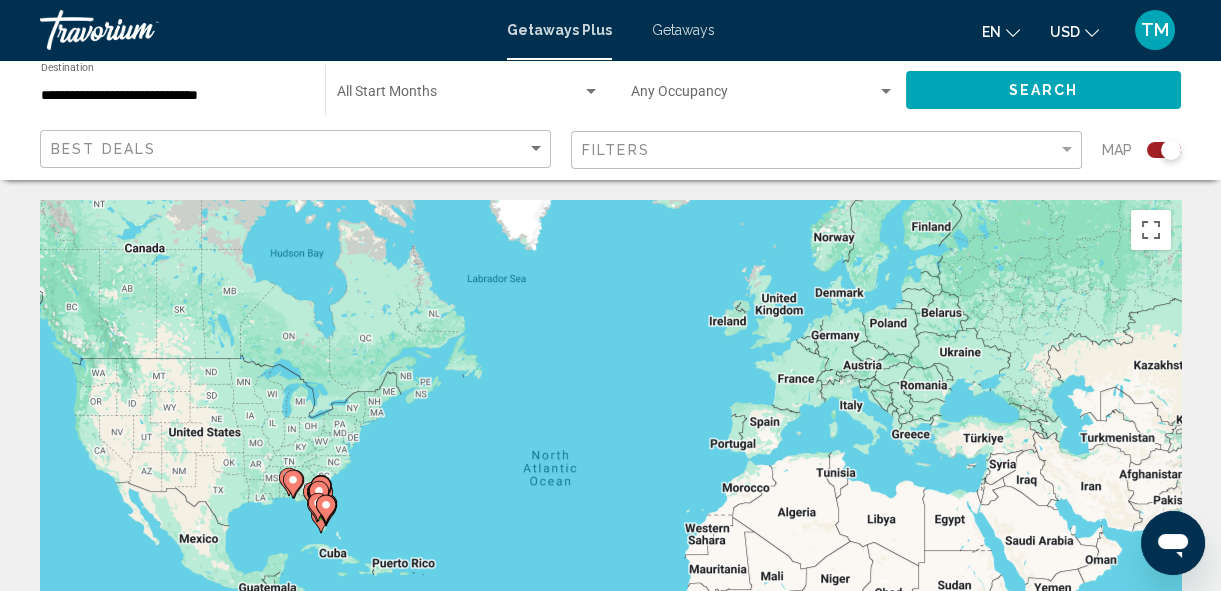 scroll, scrollTop: 0, scrollLeft: 0, axis: both 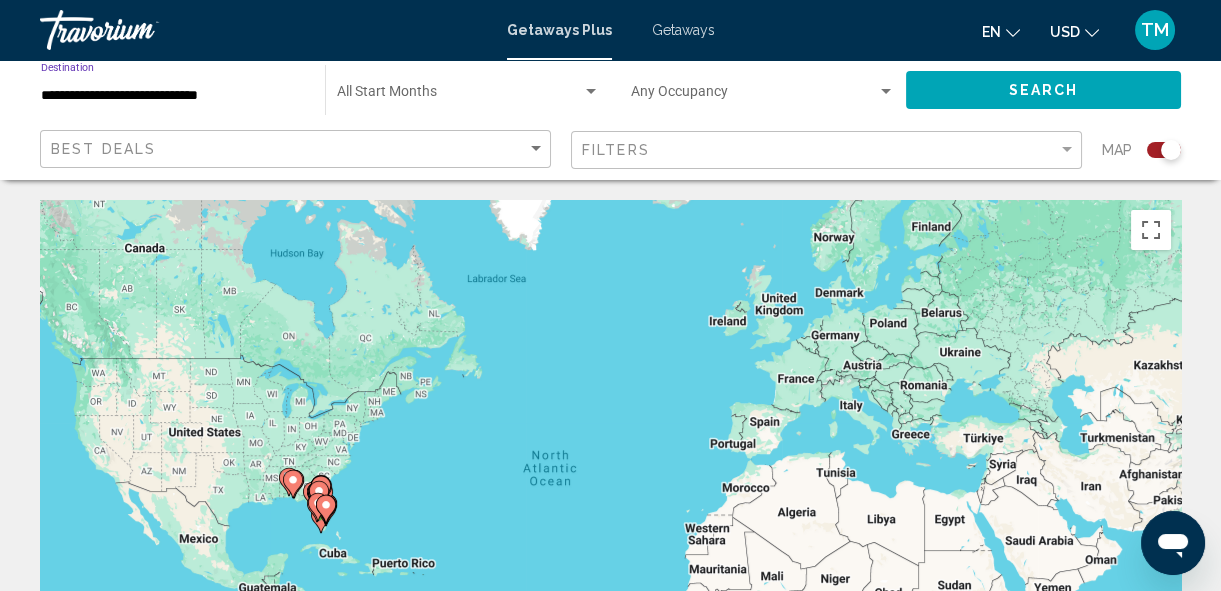 click on "**********" at bounding box center (173, 96) 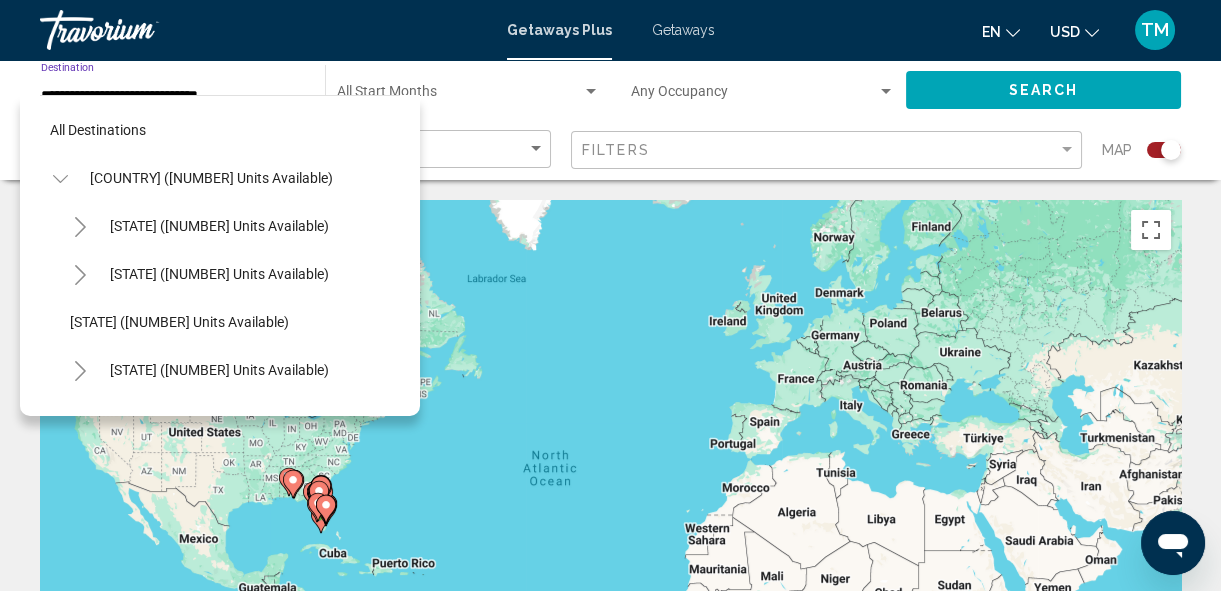scroll, scrollTop: 221, scrollLeft: 0, axis: vertical 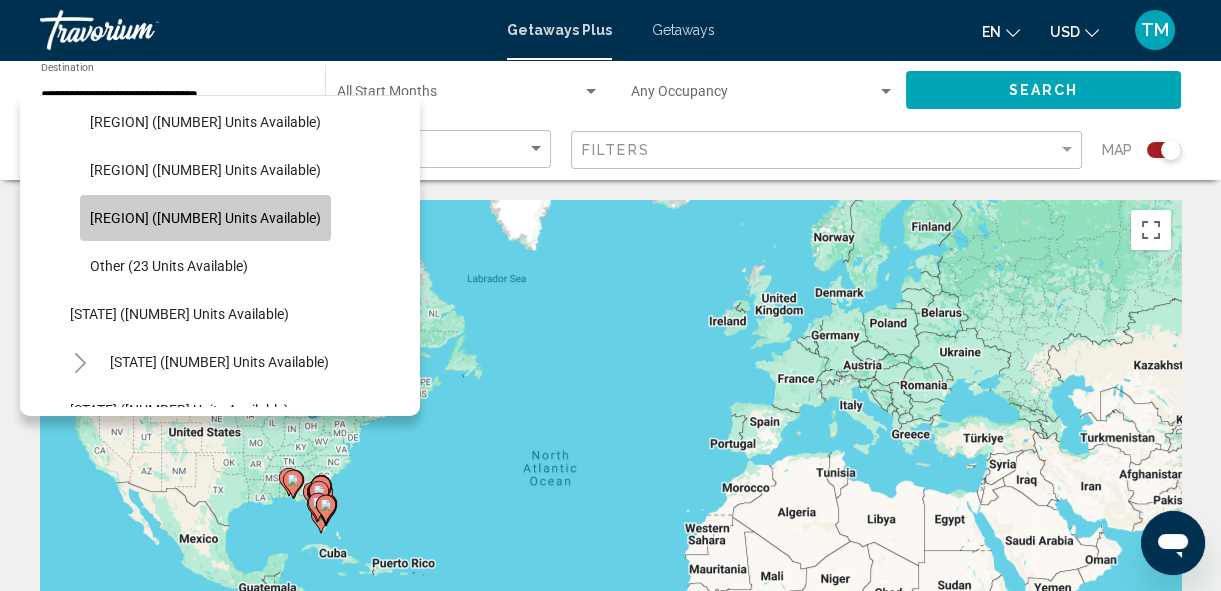 click on "[REGION] ([NUMBER] units available)" 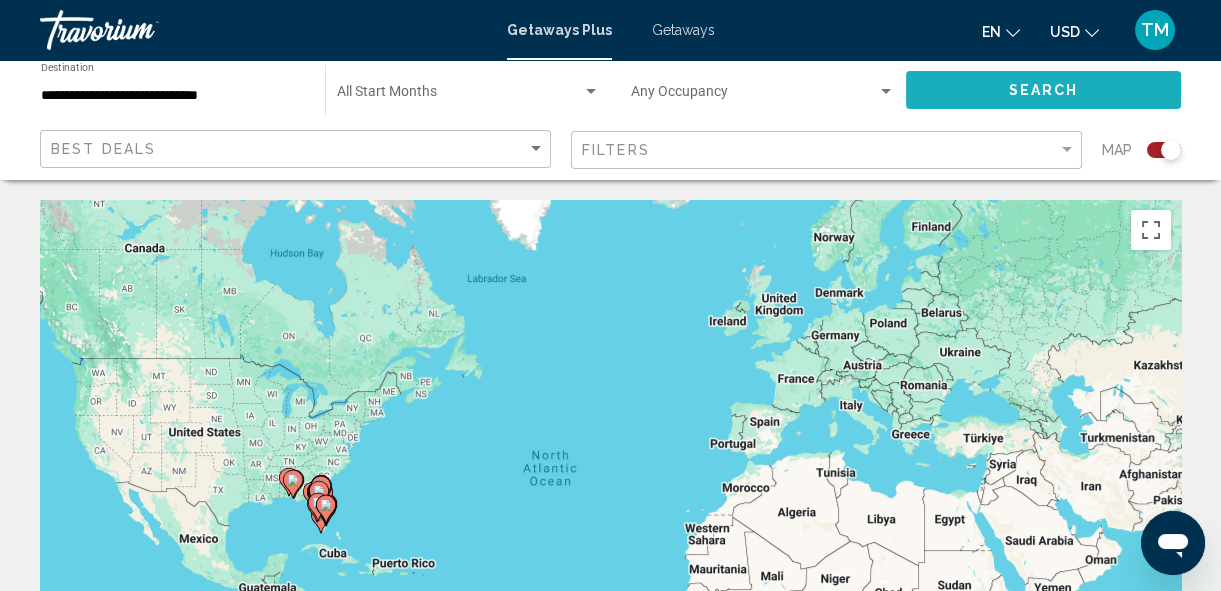 click on "Search" 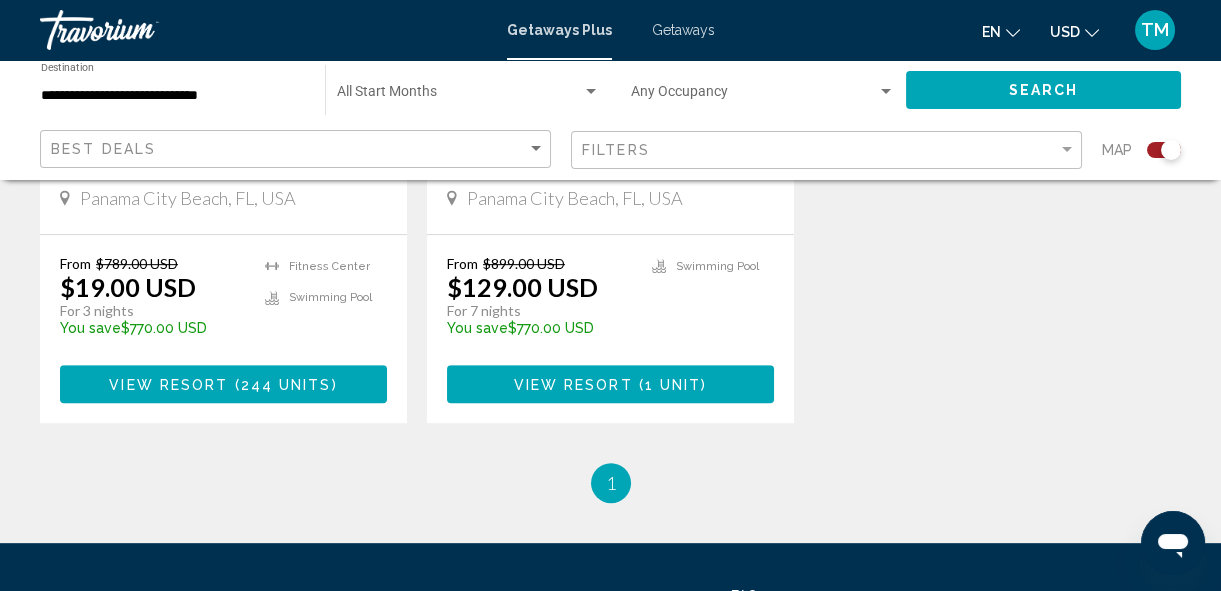 scroll, scrollTop: 1837, scrollLeft: 0, axis: vertical 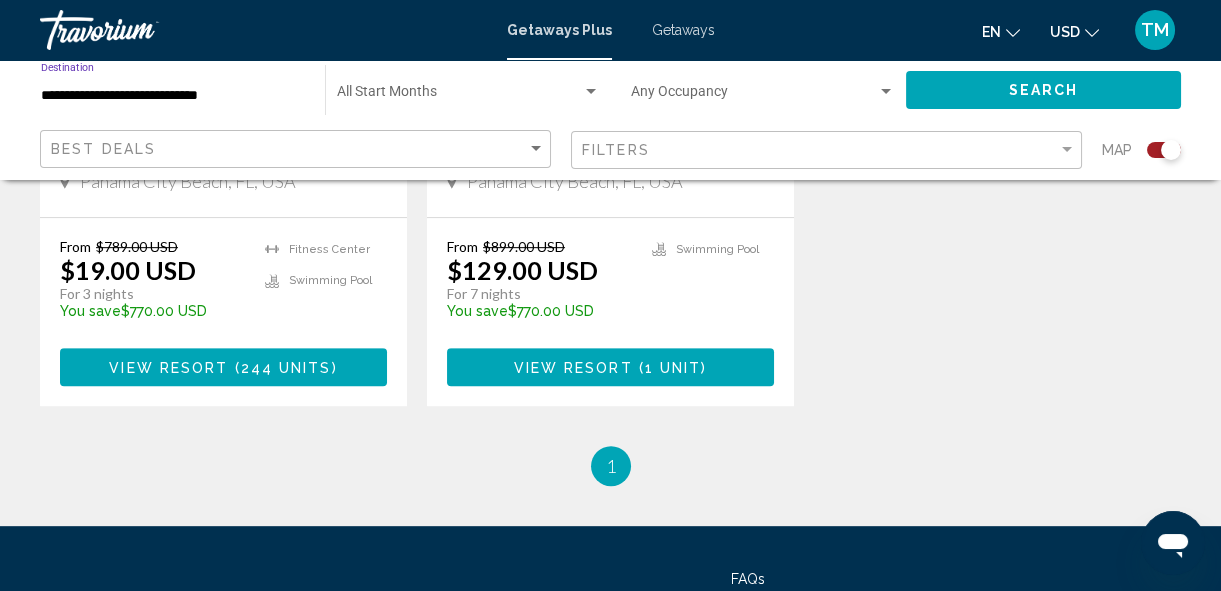click on "**********" at bounding box center [173, 96] 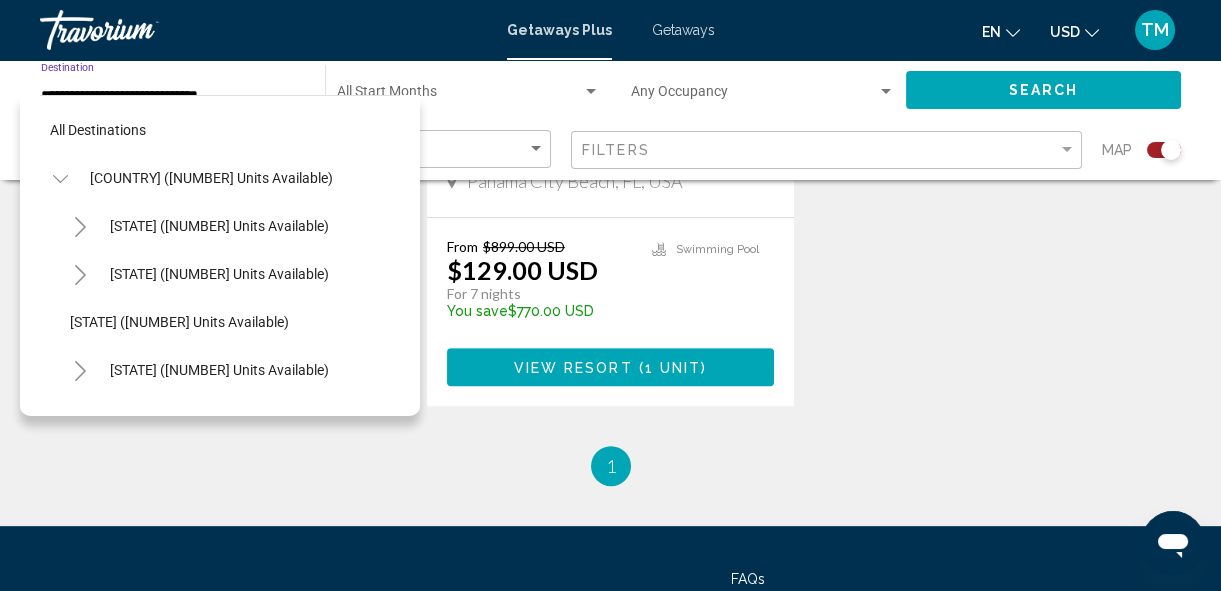 scroll, scrollTop: 413, scrollLeft: 0, axis: vertical 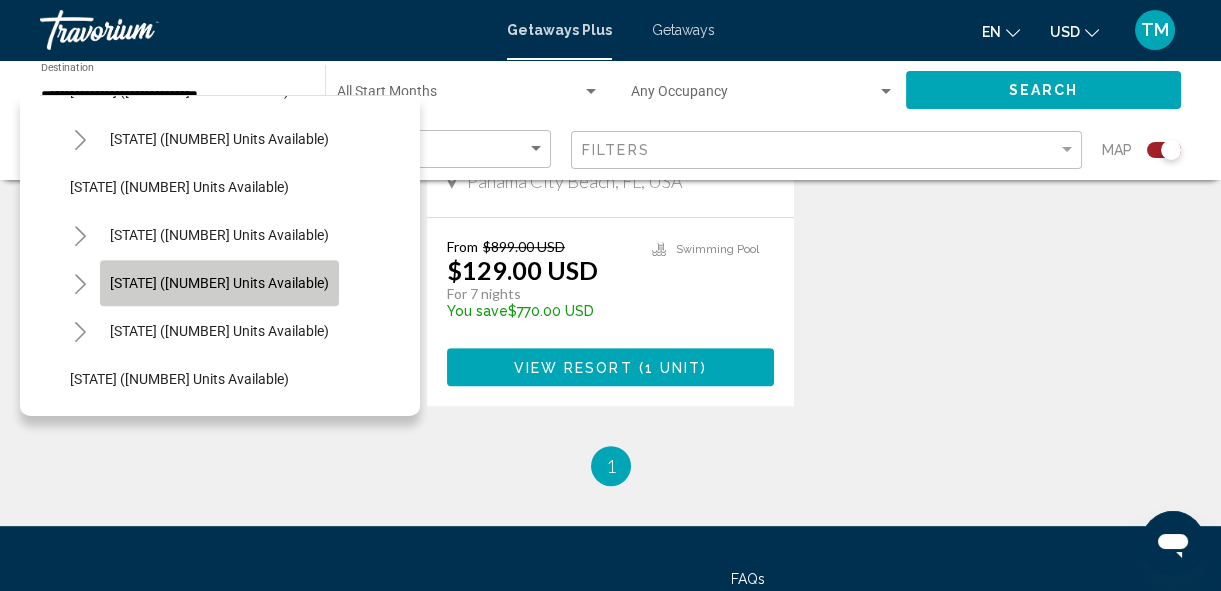 click on "[STATE] ([NUMBER] units available)" 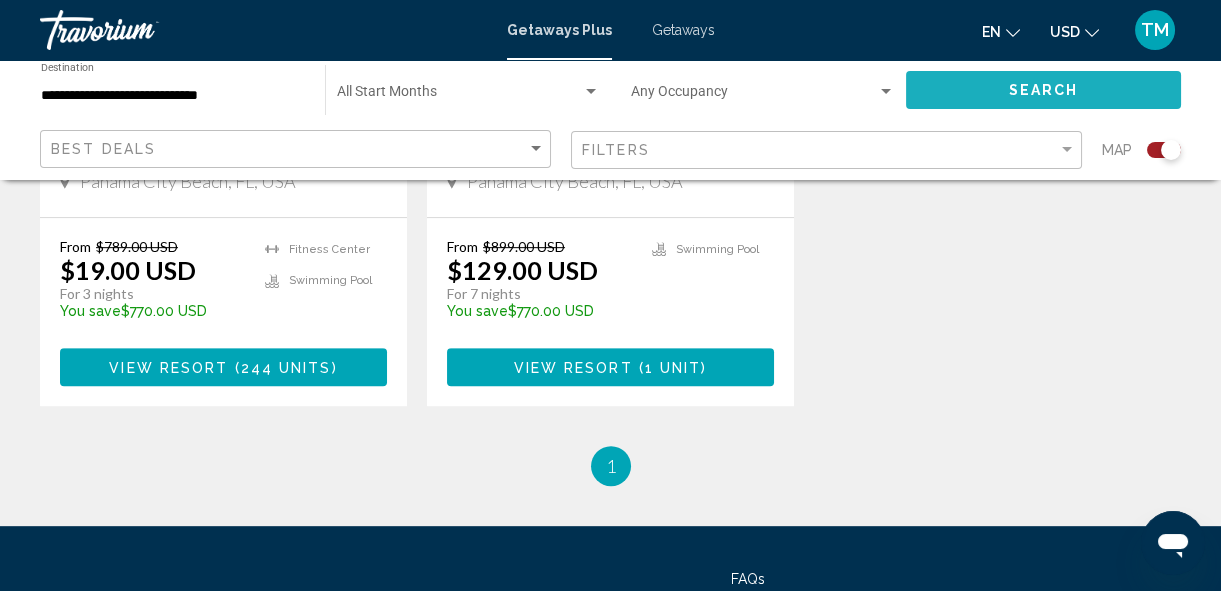 click on "Search" 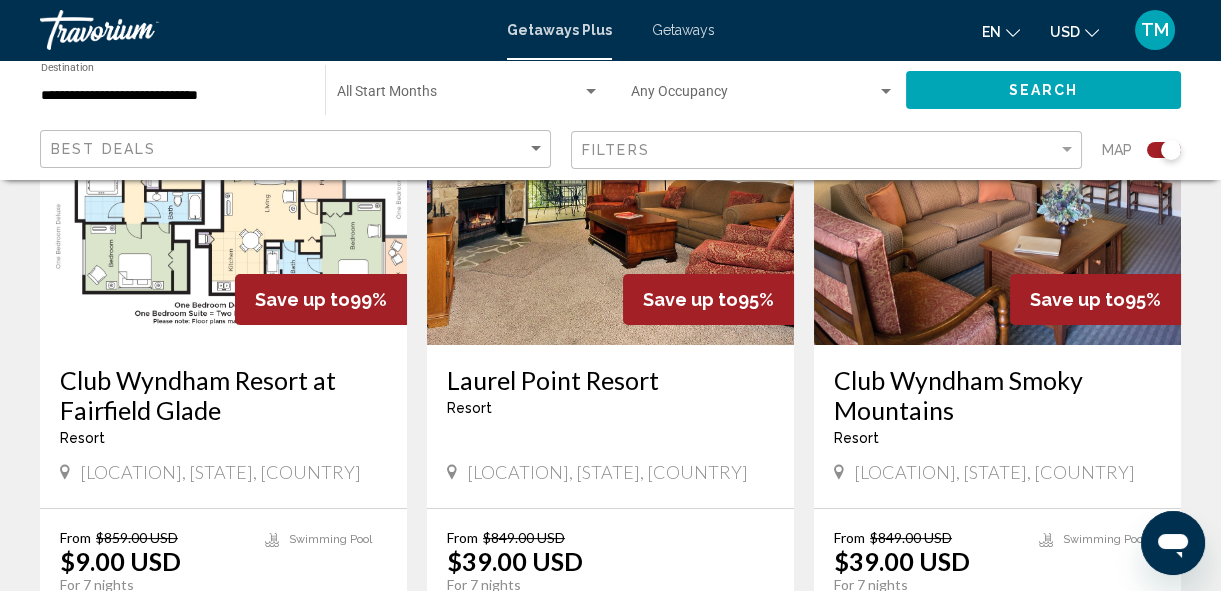 scroll, scrollTop: 872, scrollLeft: 0, axis: vertical 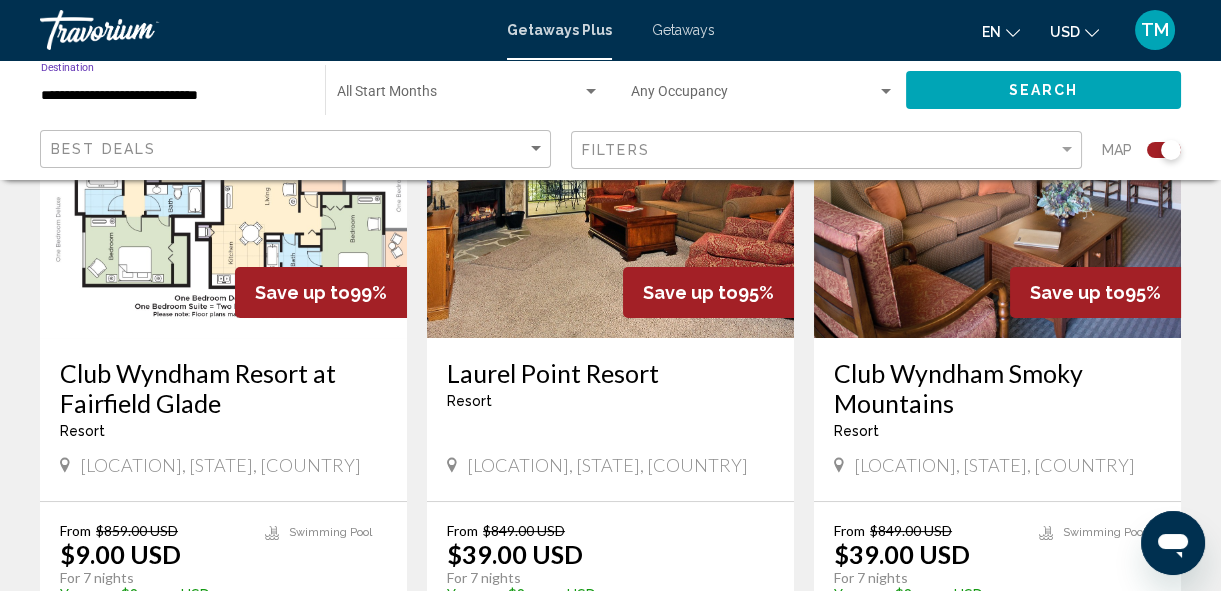 click on "**********" at bounding box center [173, 96] 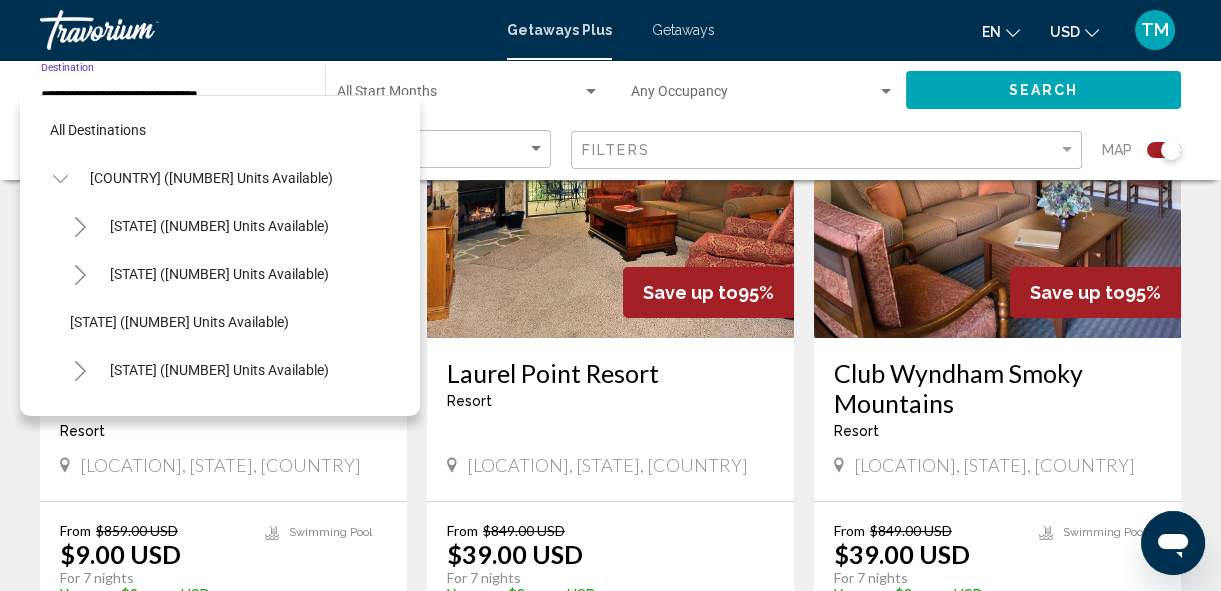 scroll, scrollTop: 1373, scrollLeft: 0, axis: vertical 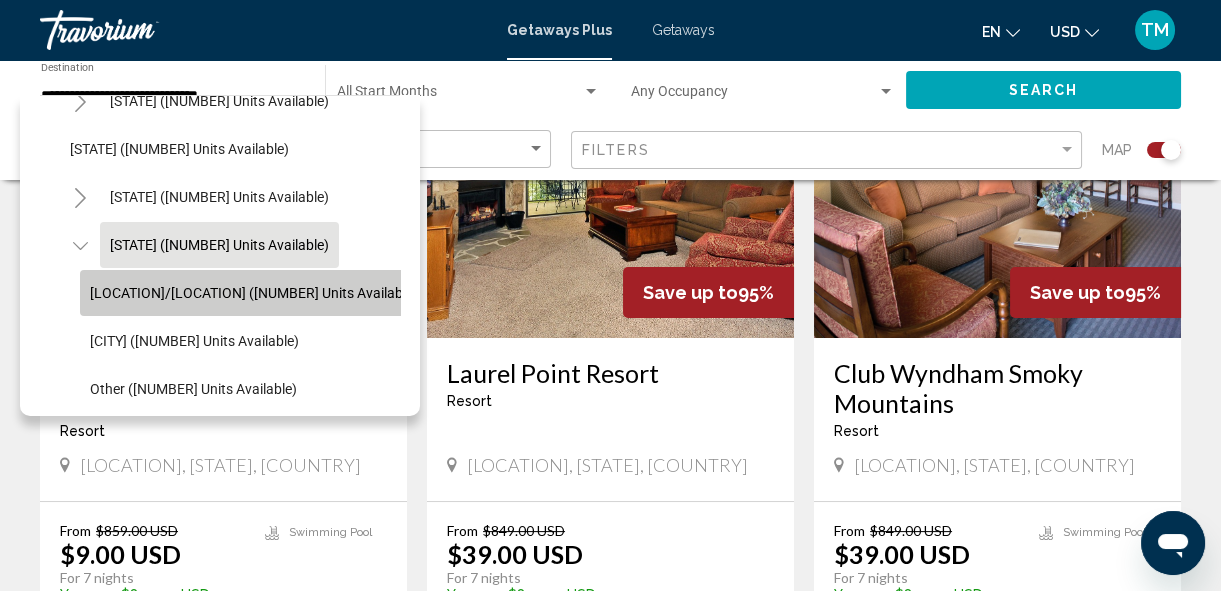 click on "[LOCATION]/[LOCATION] ([NUMBER] units available)" 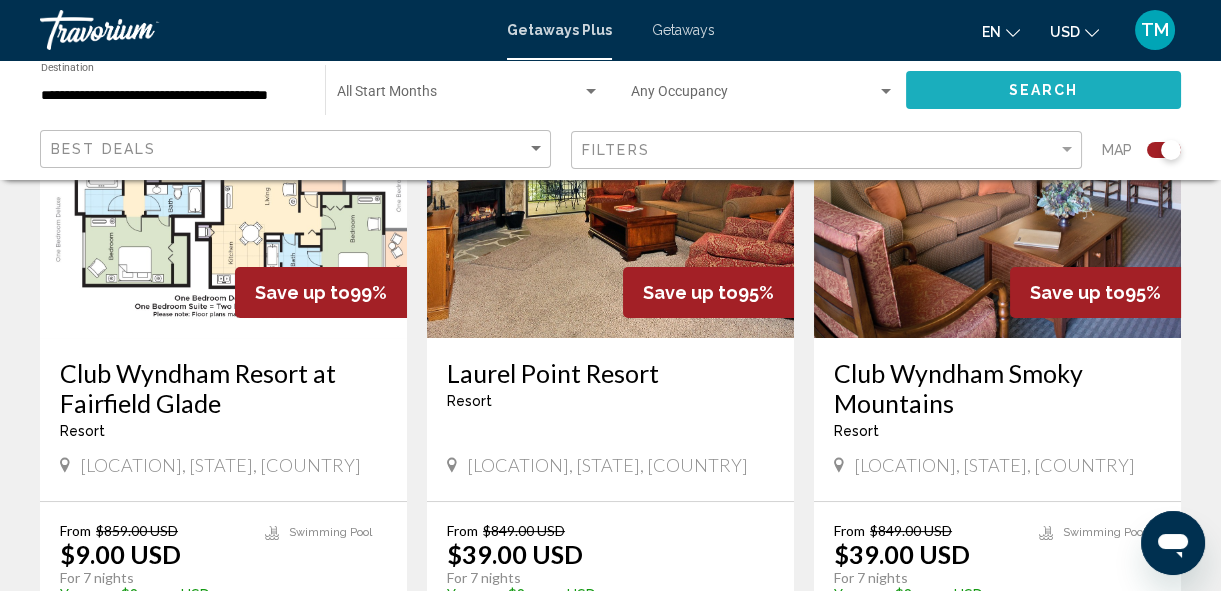 click on "Search" 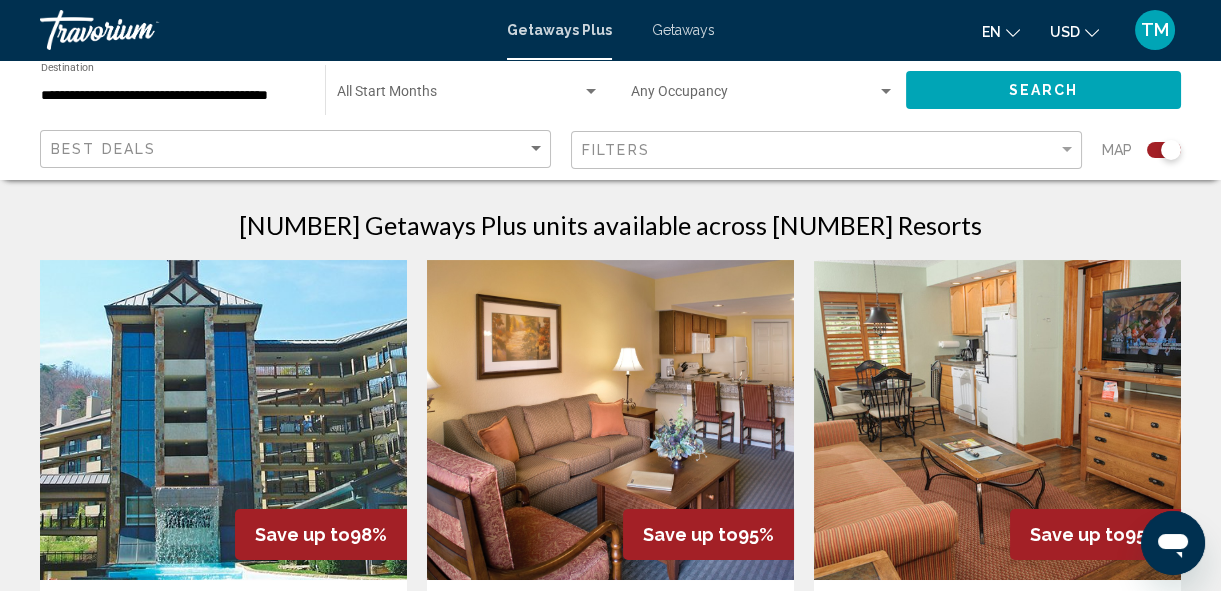 scroll, scrollTop: 113, scrollLeft: 0, axis: vertical 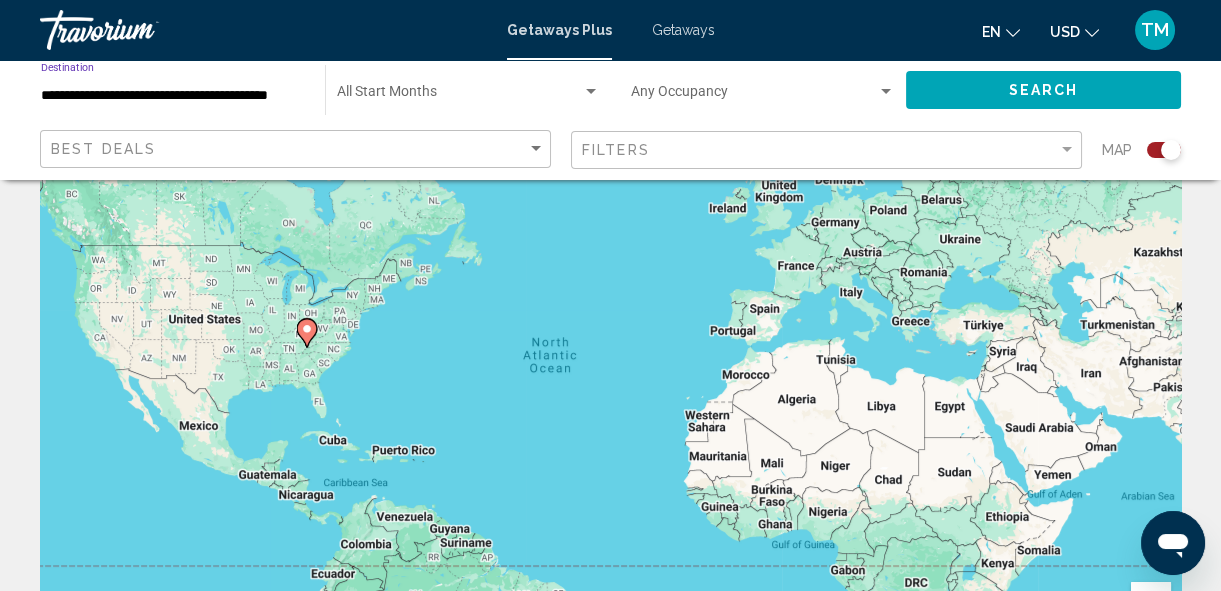 click on "**********" at bounding box center [173, 96] 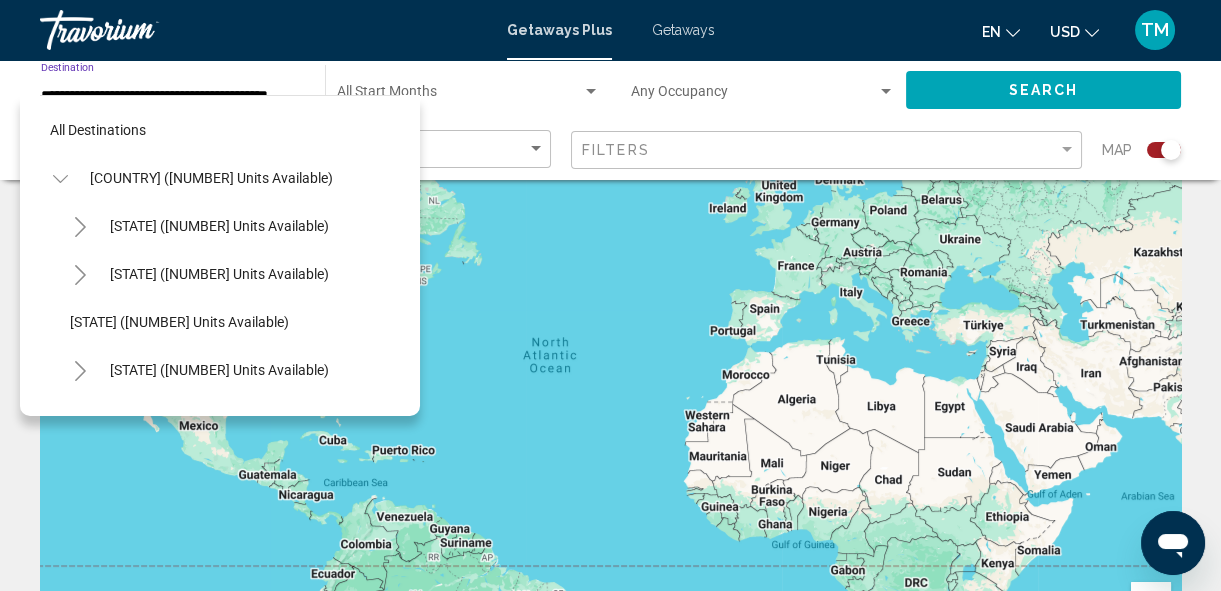 scroll, scrollTop: 1421, scrollLeft: 0, axis: vertical 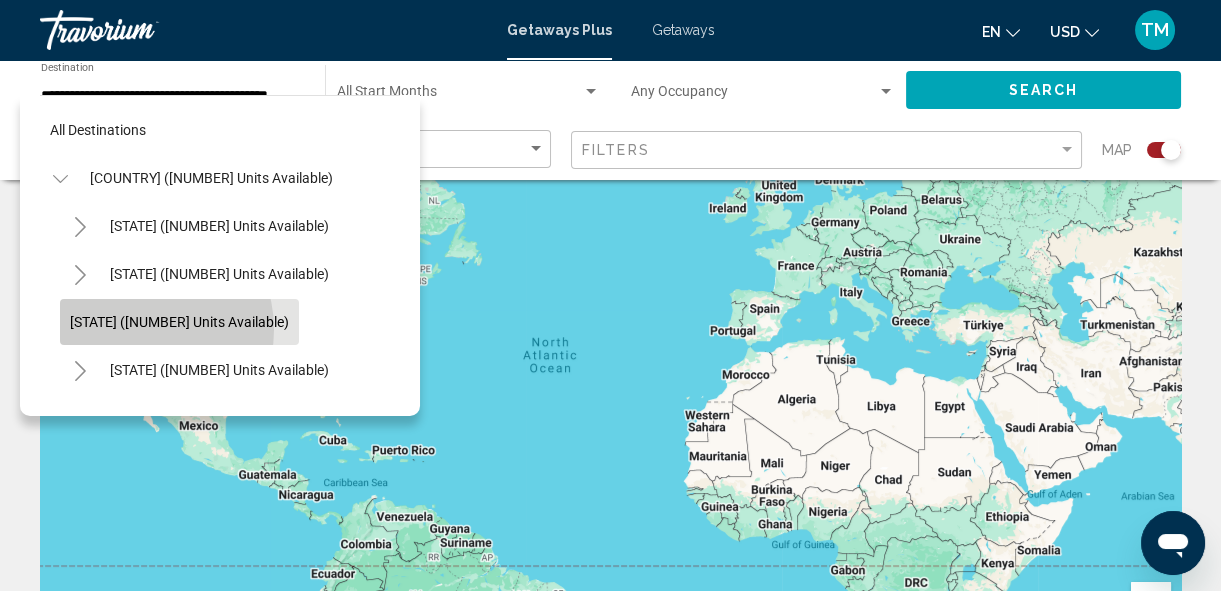 click on "[STATE] ([NUMBER] units available)" 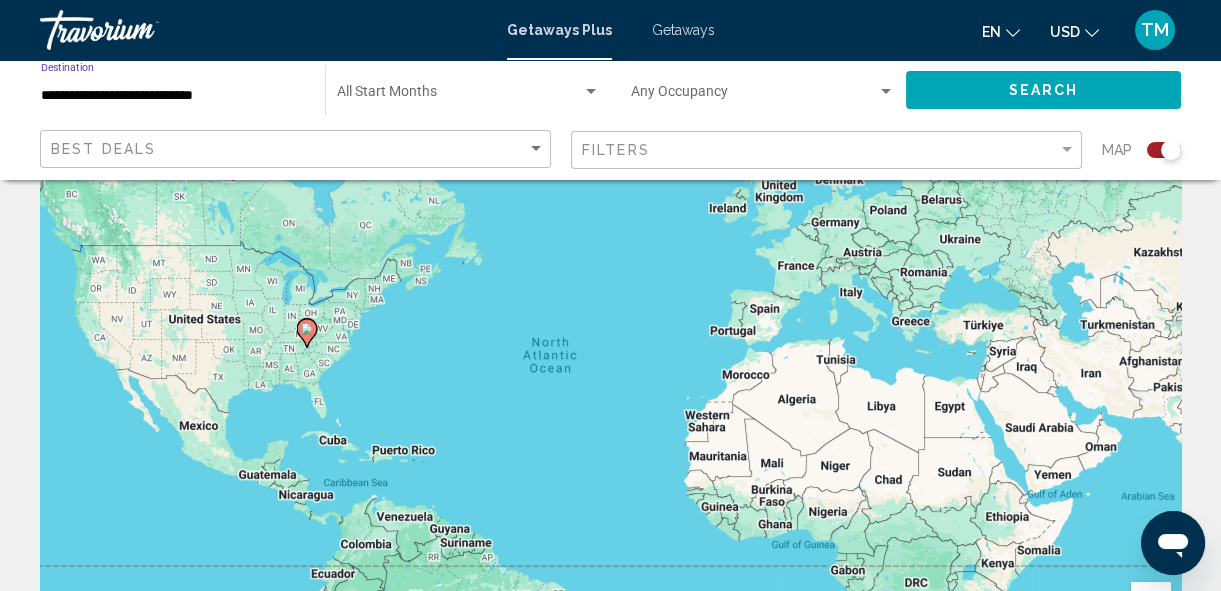 click on "Search" 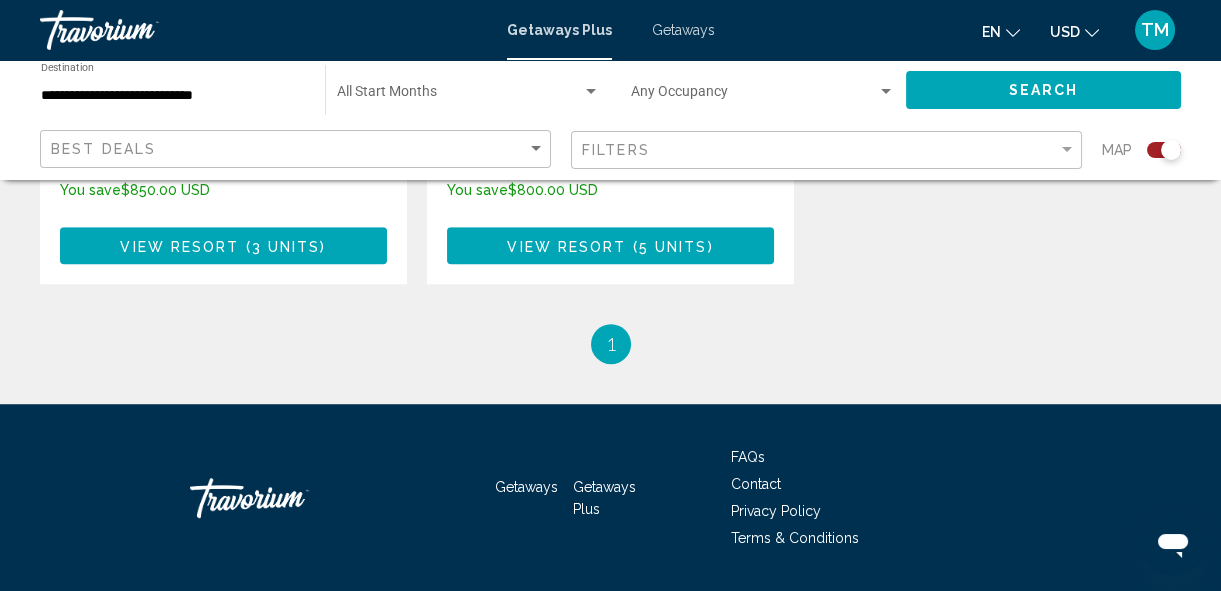 scroll, scrollTop: 2755, scrollLeft: 0, axis: vertical 